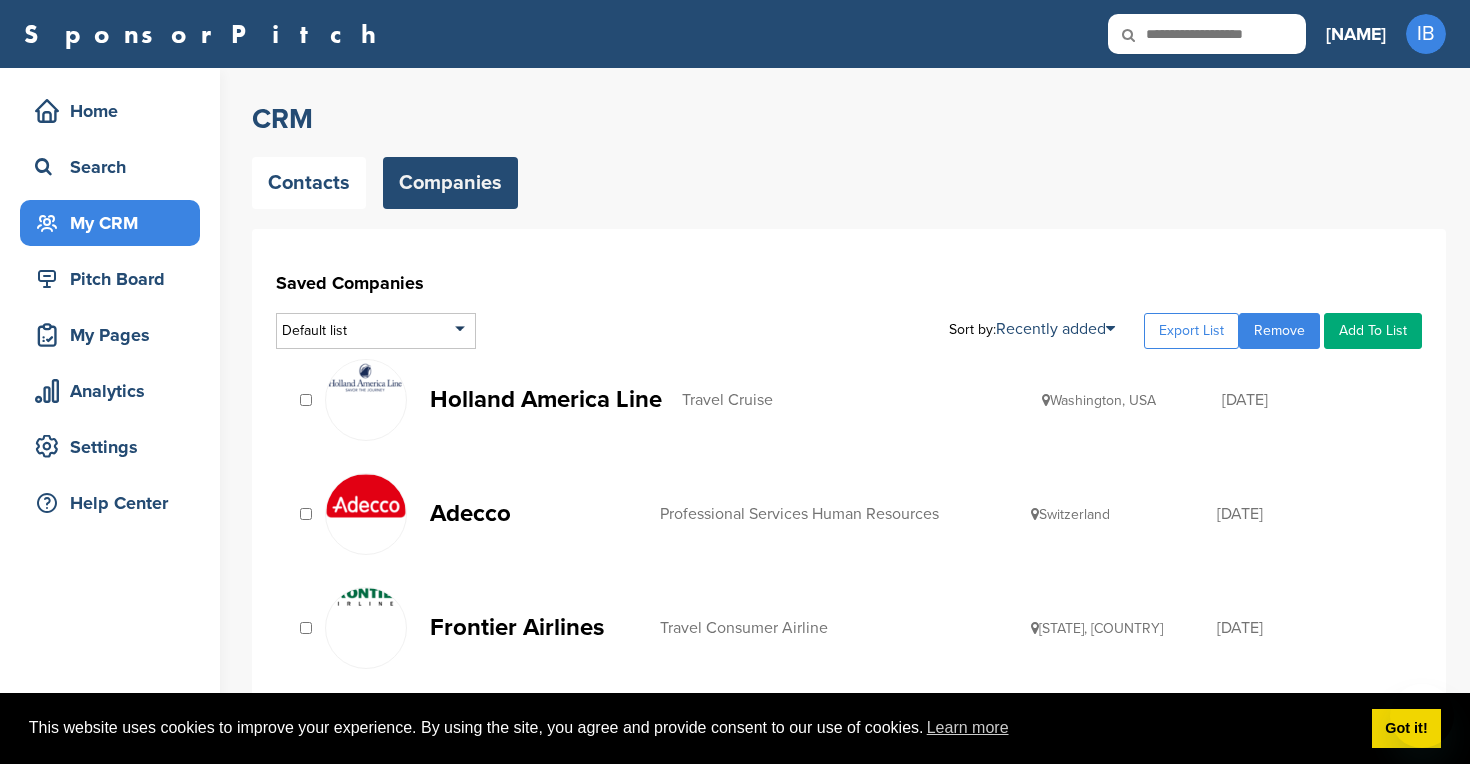 scroll, scrollTop: 1878, scrollLeft: 0, axis: vertical 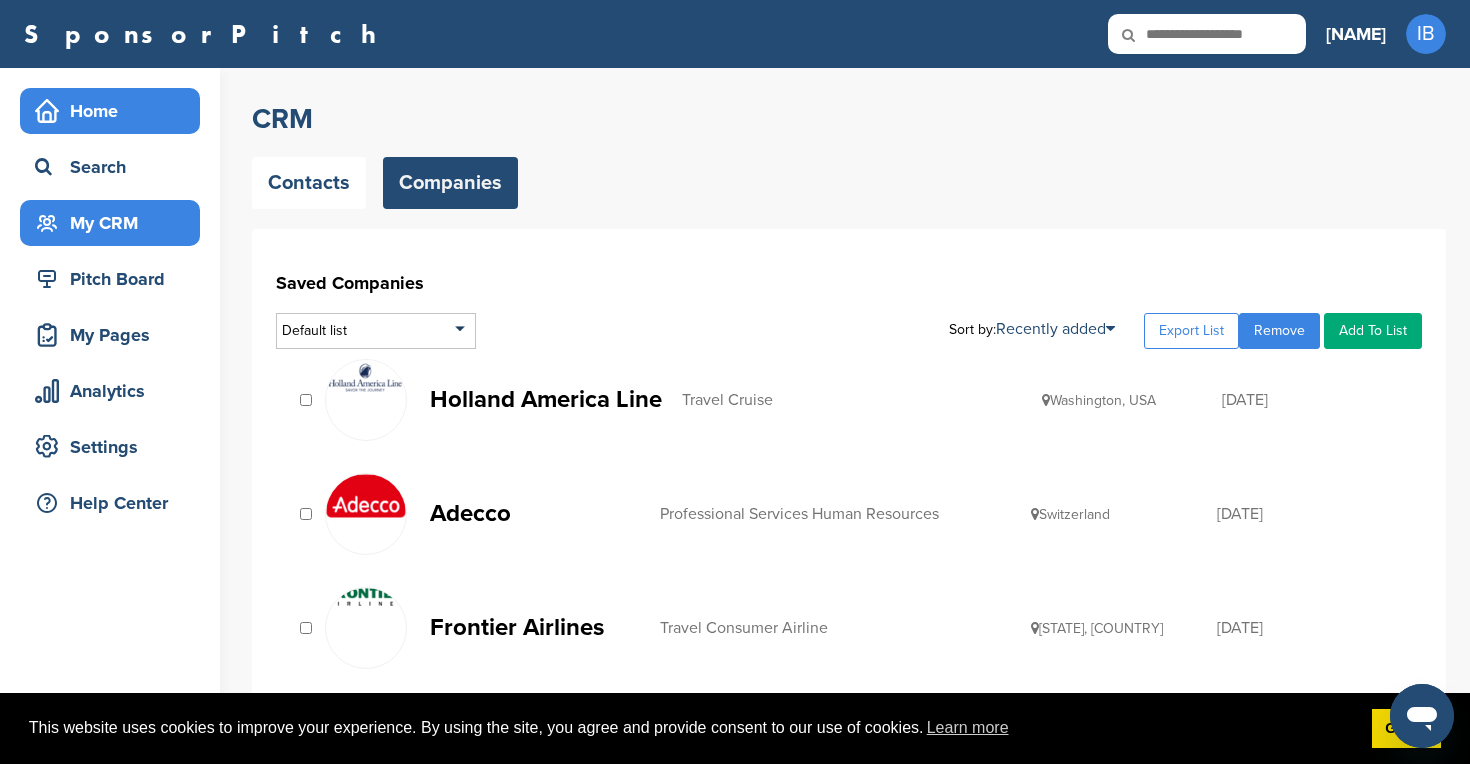 click on "Home" at bounding box center [115, 111] 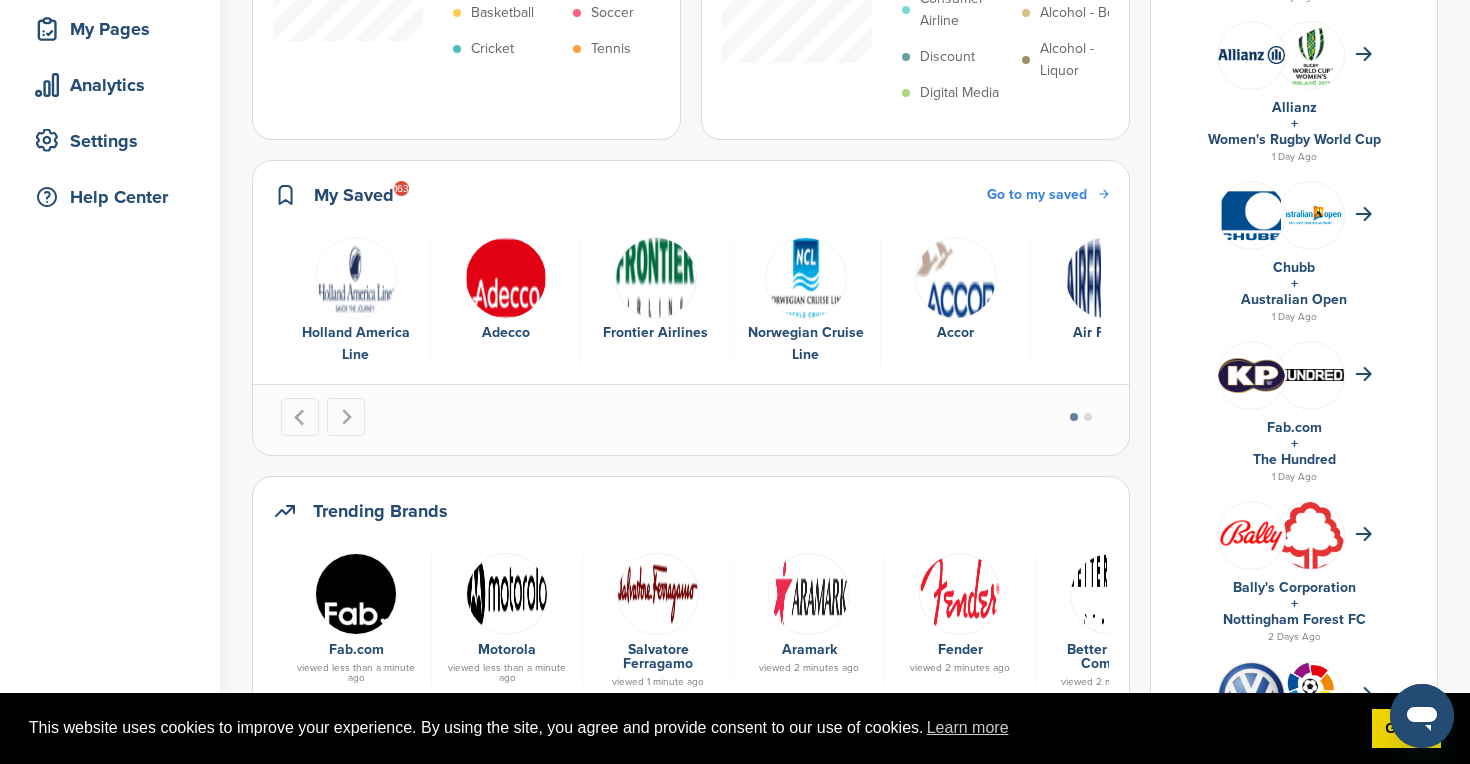scroll, scrollTop: 306, scrollLeft: 0, axis: vertical 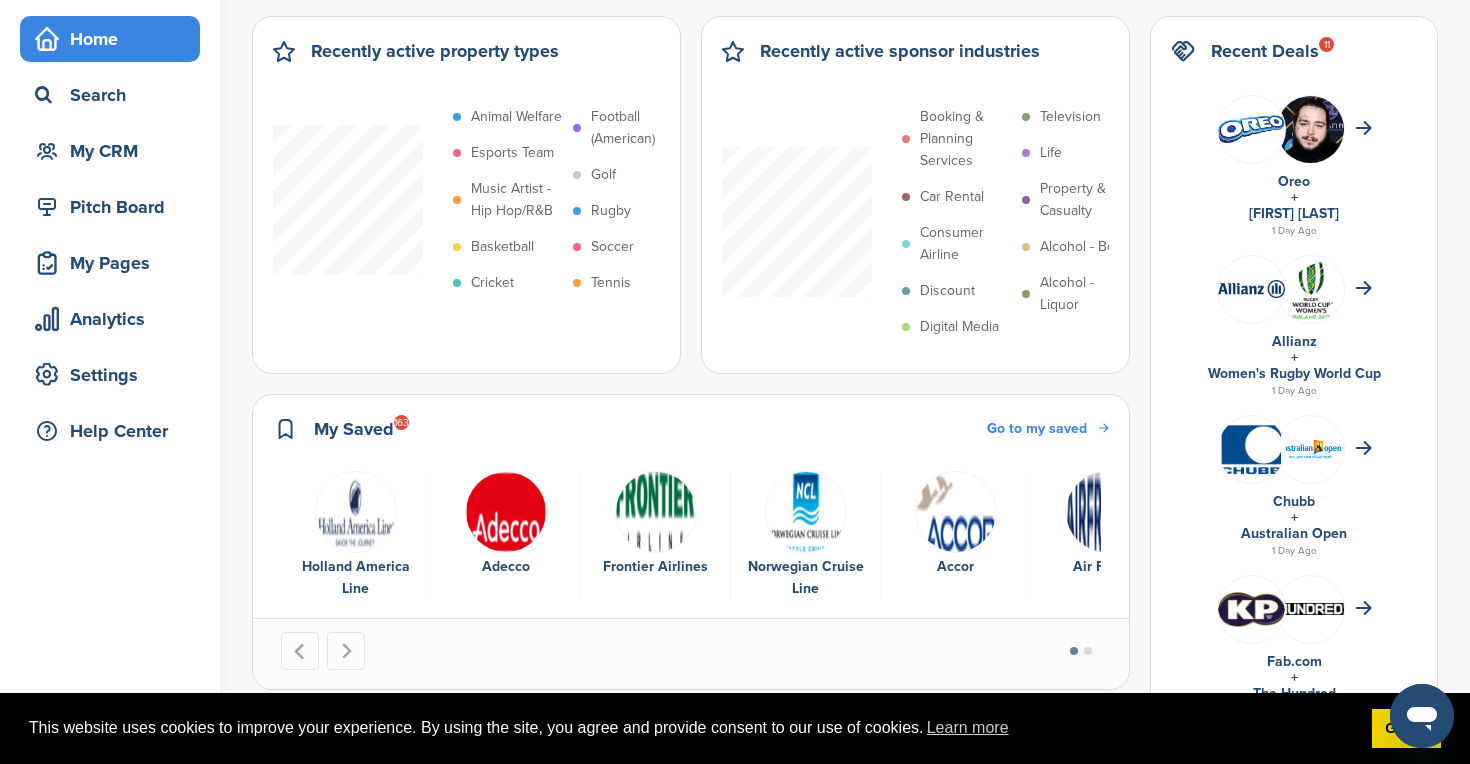 click on "Go to my saved" at bounding box center [1037, 428] 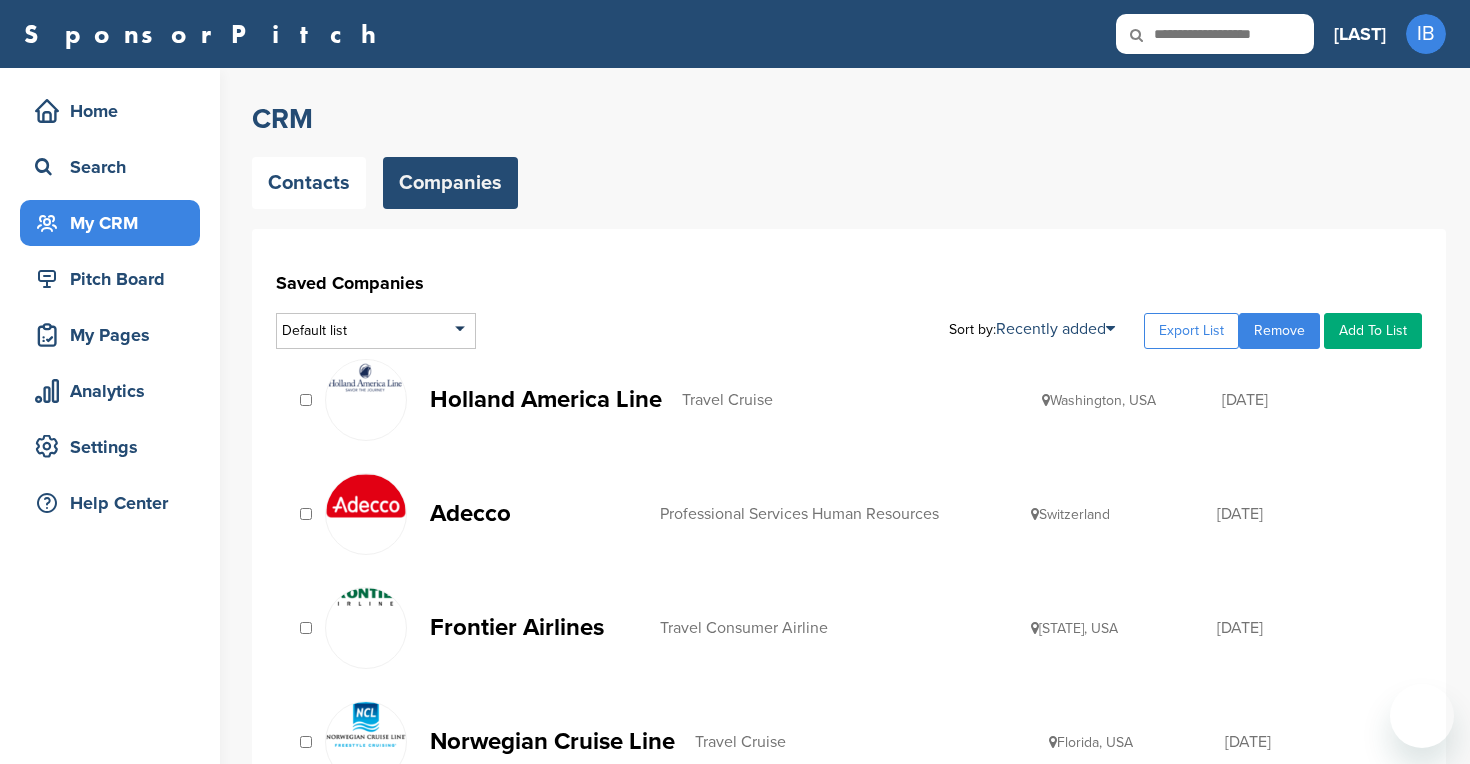 scroll, scrollTop: 0, scrollLeft: 0, axis: both 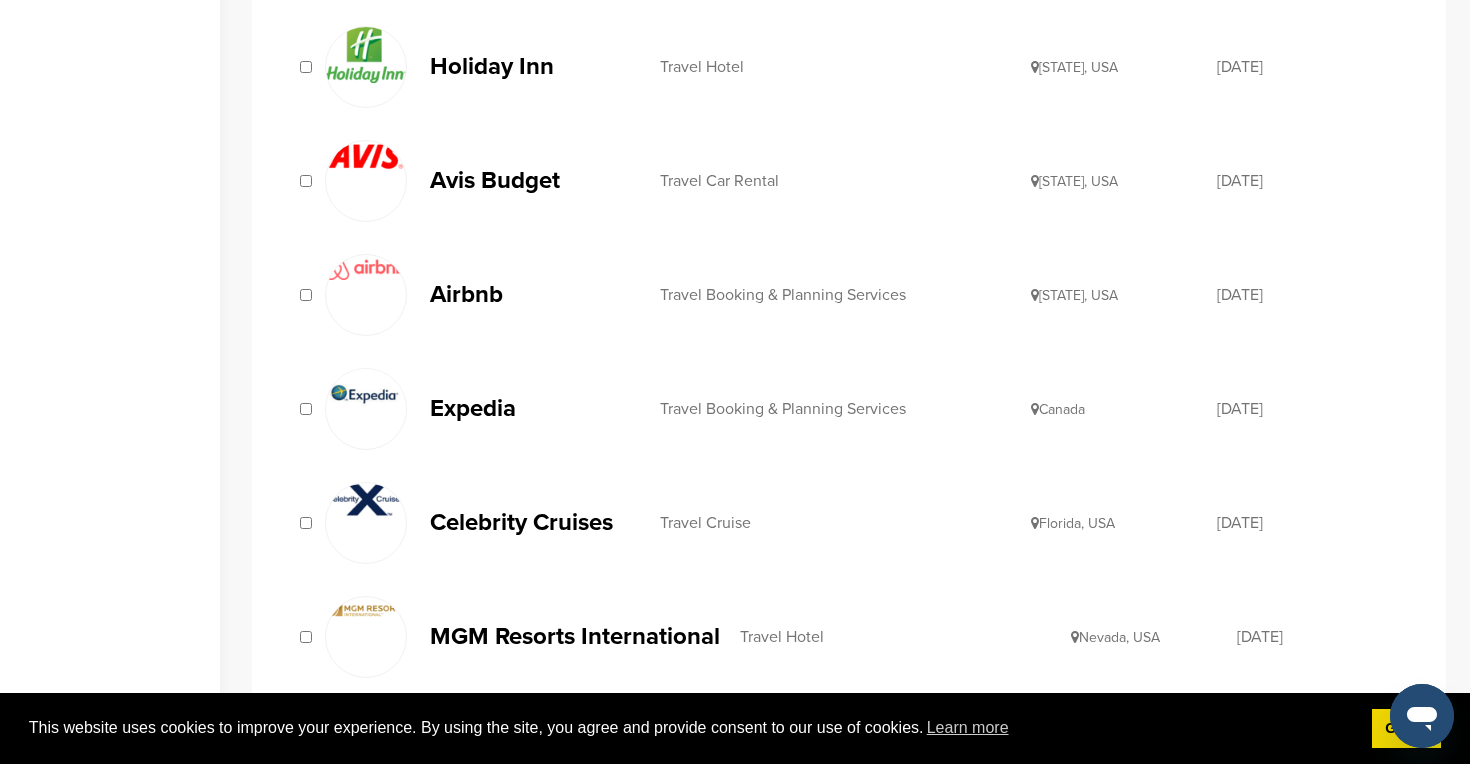 click on "Expedia" at bounding box center [535, 408] 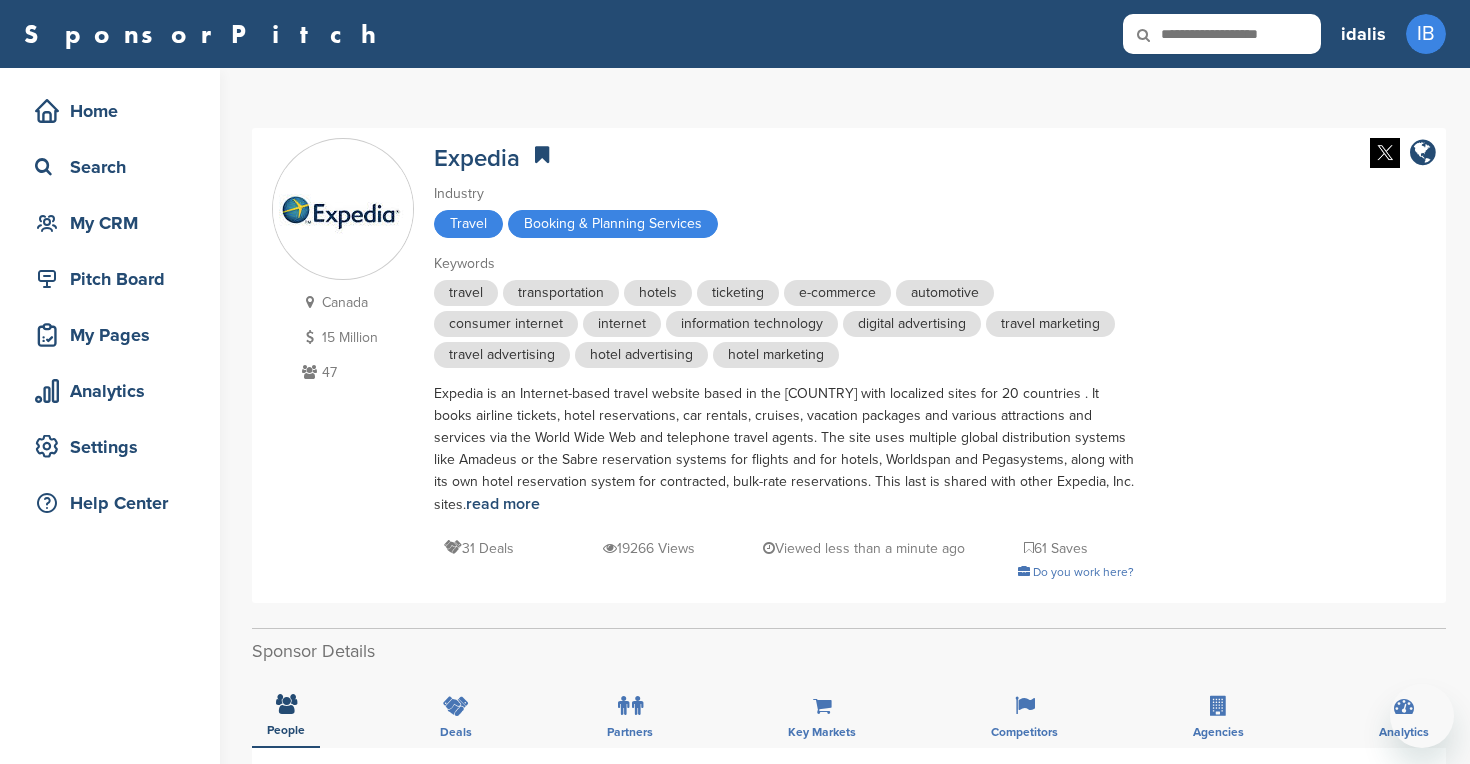 scroll, scrollTop: 0, scrollLeft: 0, axis: both 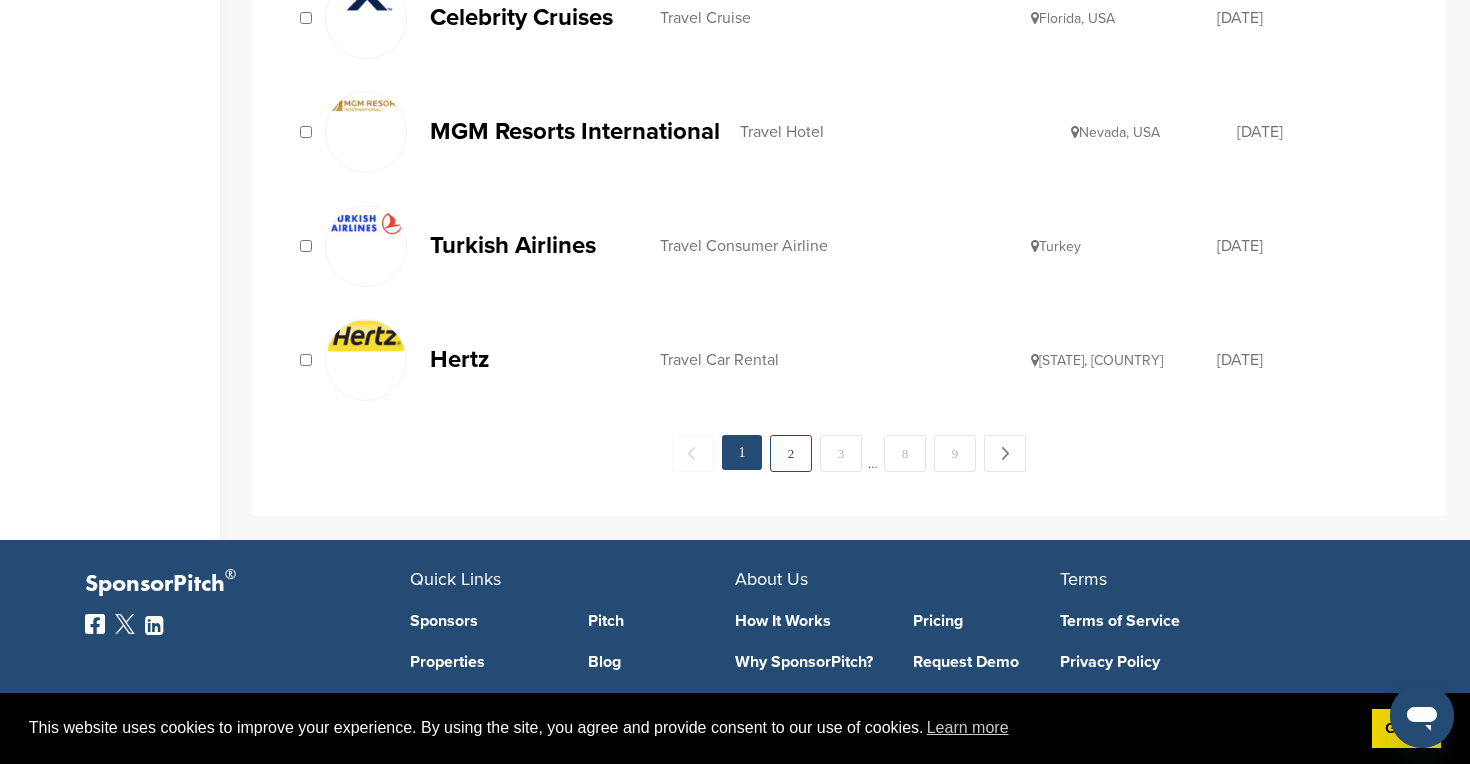 click on "2" at bounding box center (791, 453) 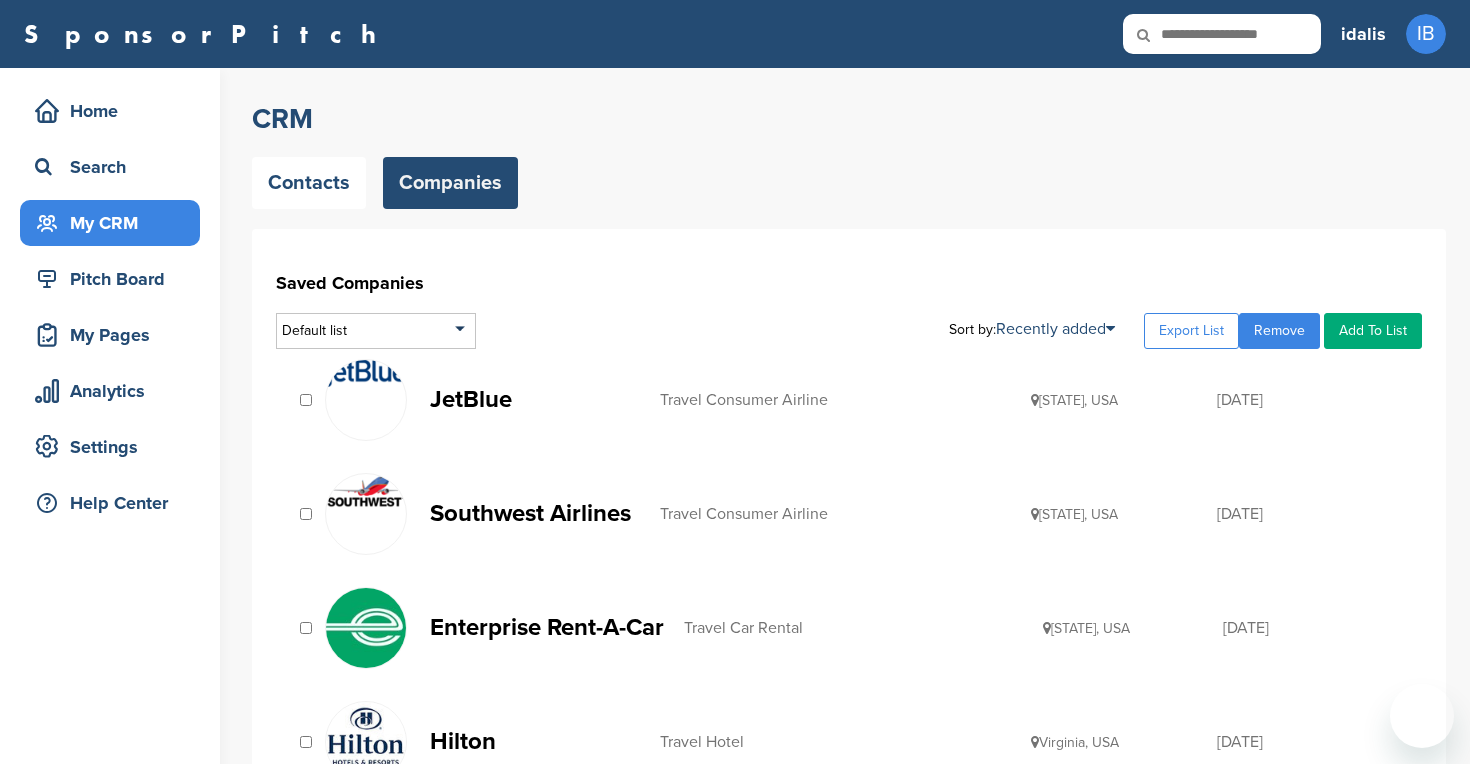 scroll, scrollTop: 0, scrollLeft: 0, axis: both 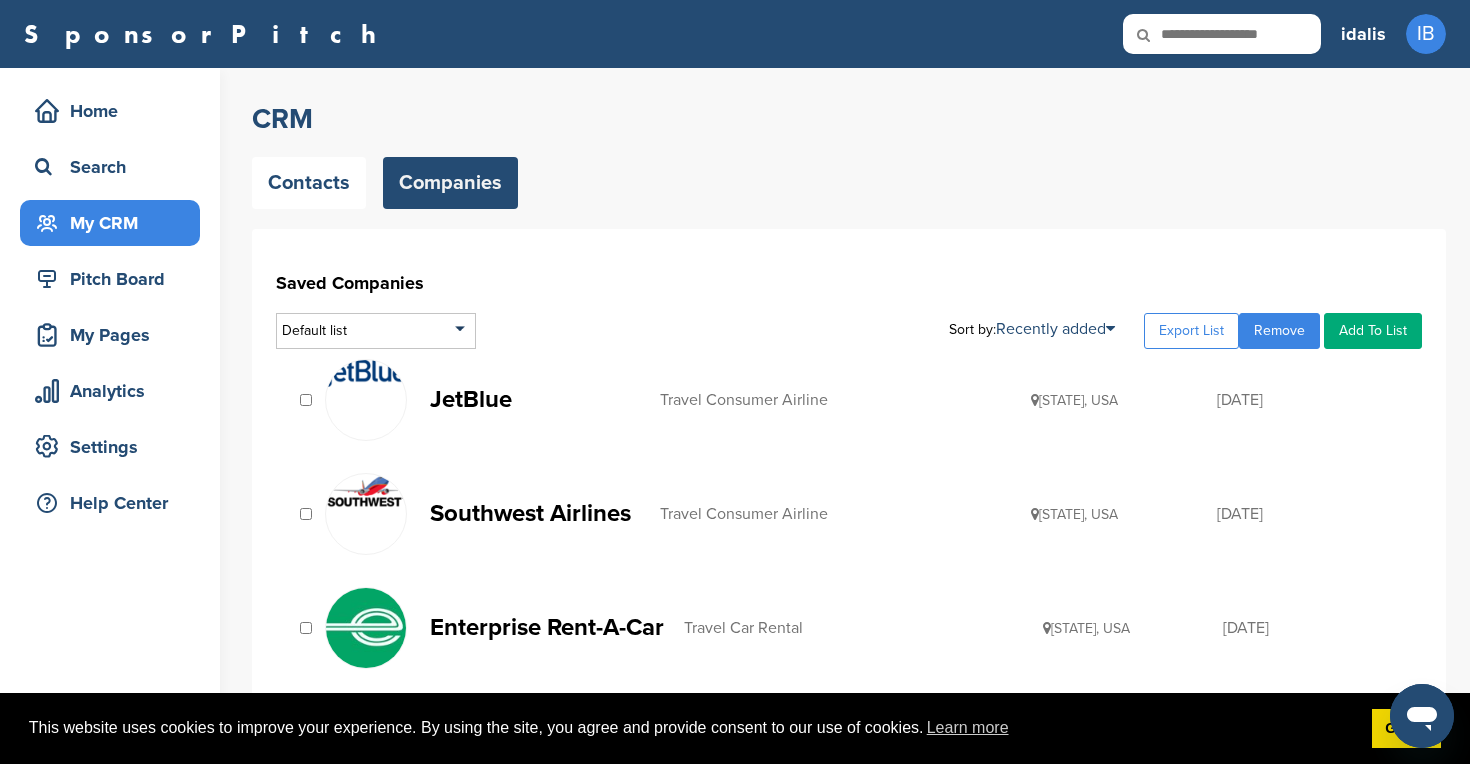 click on "JetBlue" at bounding box center (535, 399) 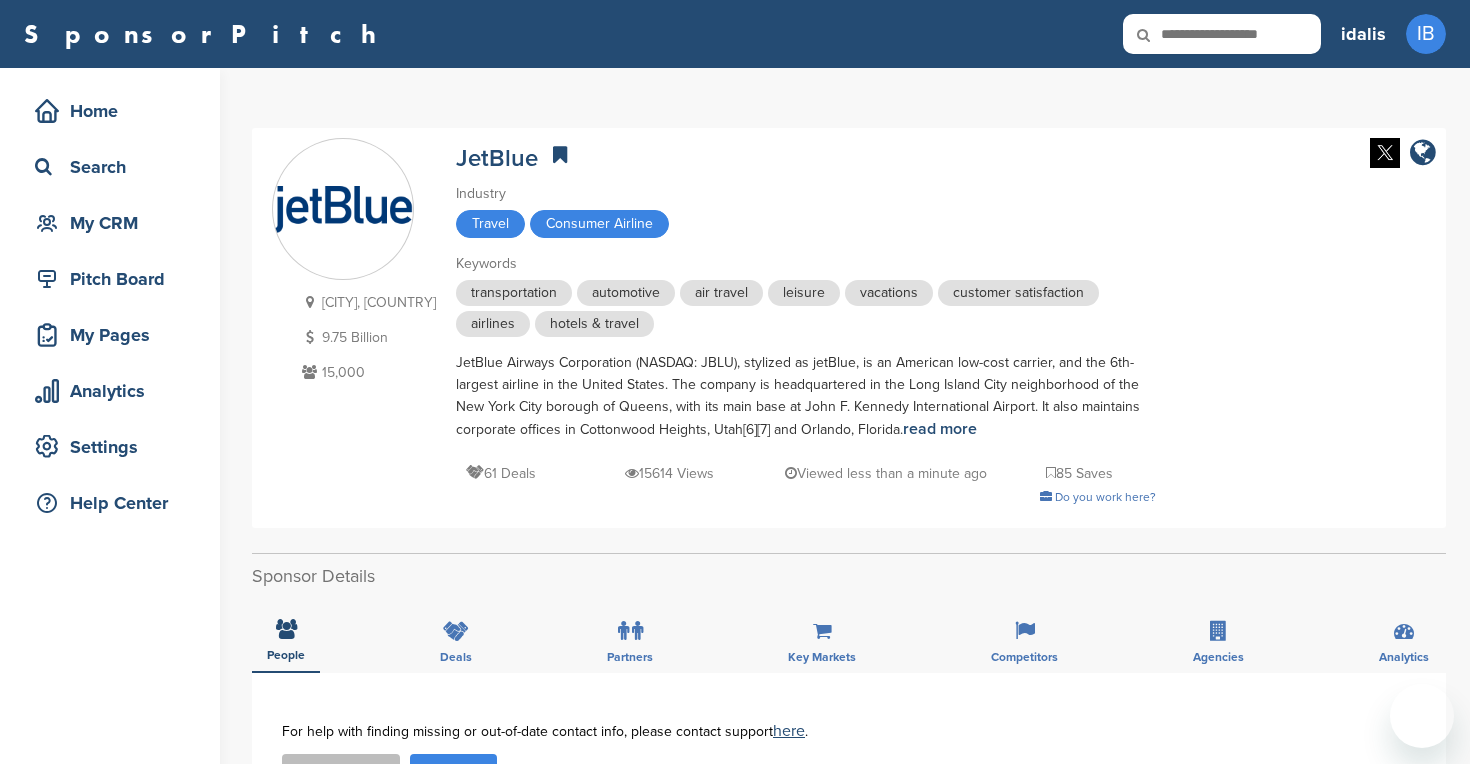 scroll, scrollTop: 0, scrollLeft: 0, axis: both 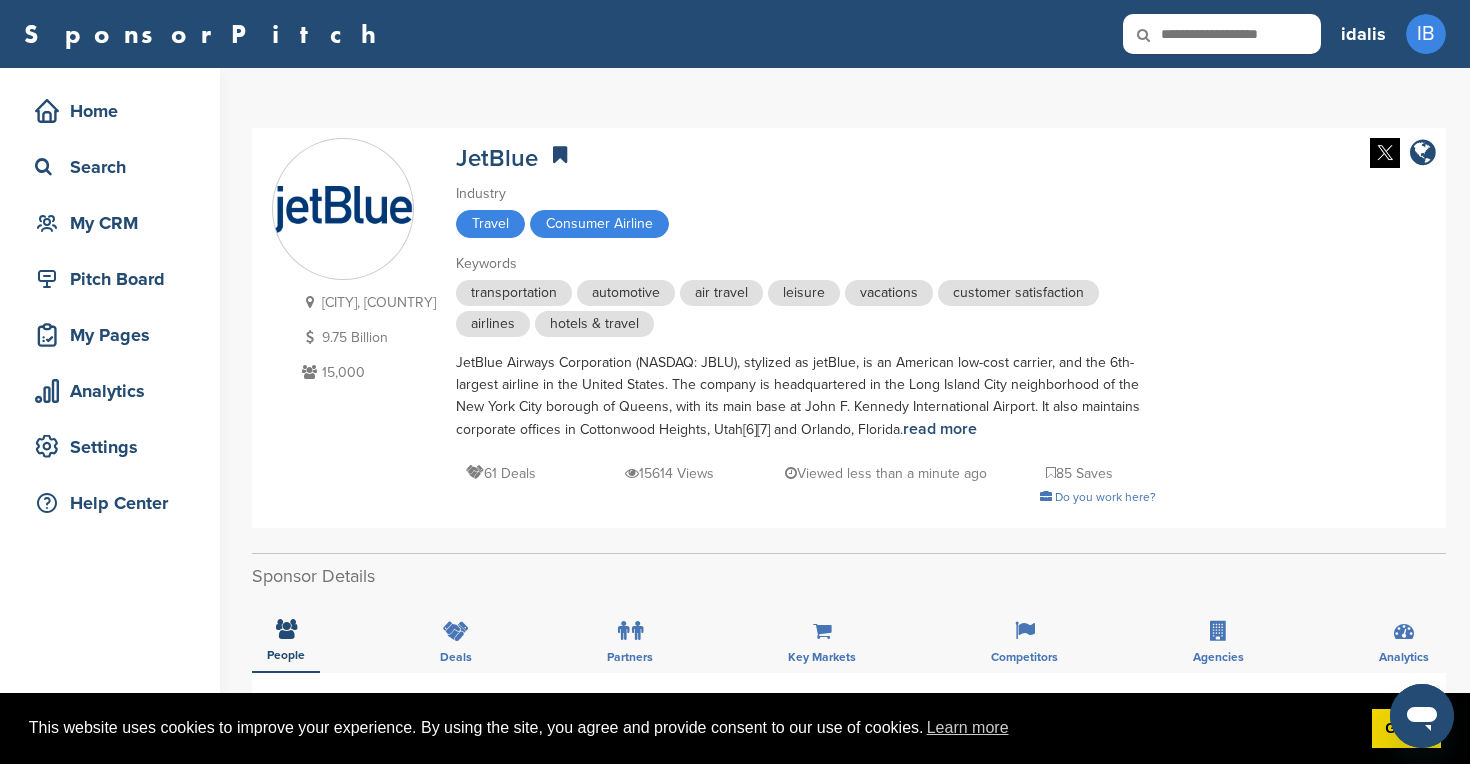 click on "People
Deals
Partners
Key Markets
Competitors
Agencies
Analytics" at bounding box center [849, 636] 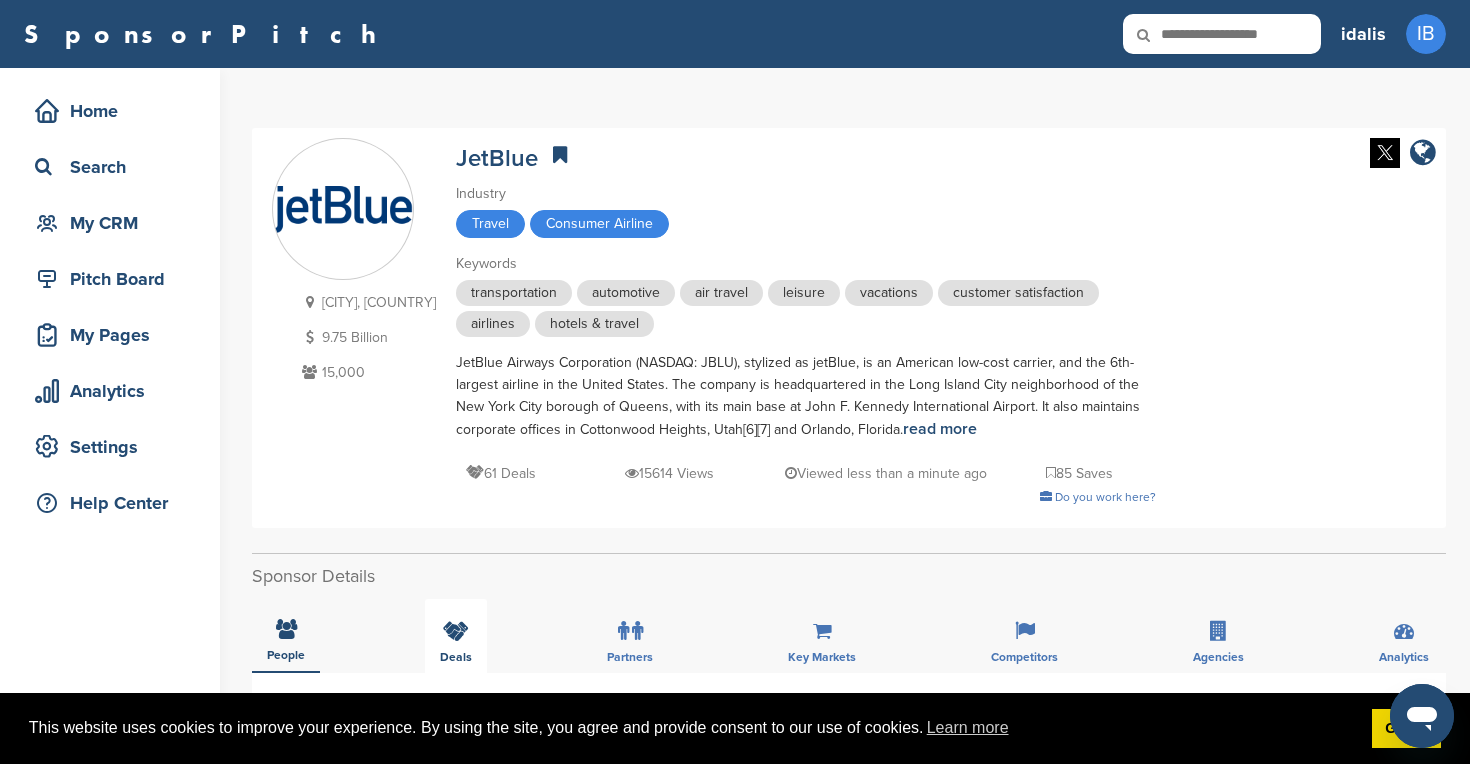 click on "Deals" at bounding box center (456, 636) 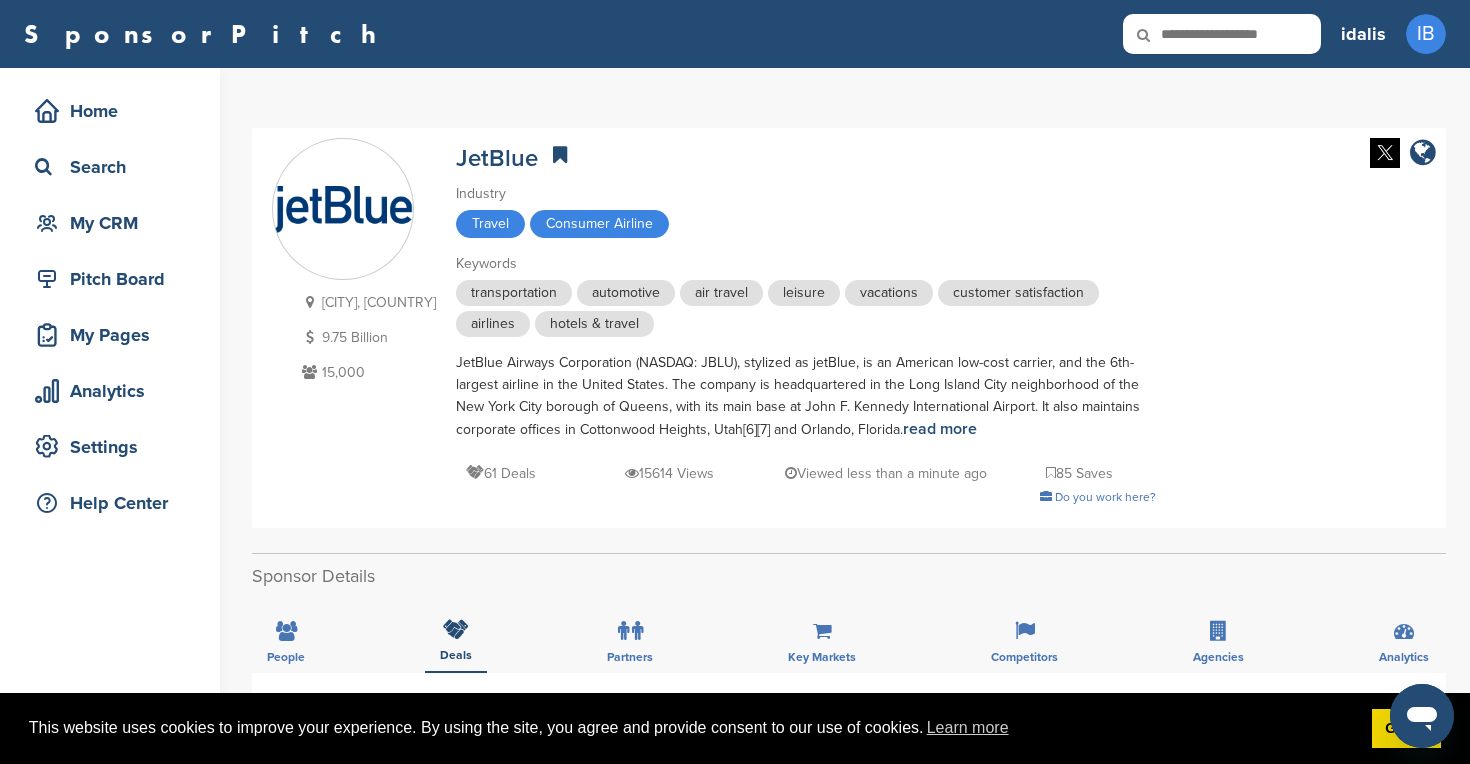 scroll, scrollTop: 449, scrollLeft: 0, axis: vertical 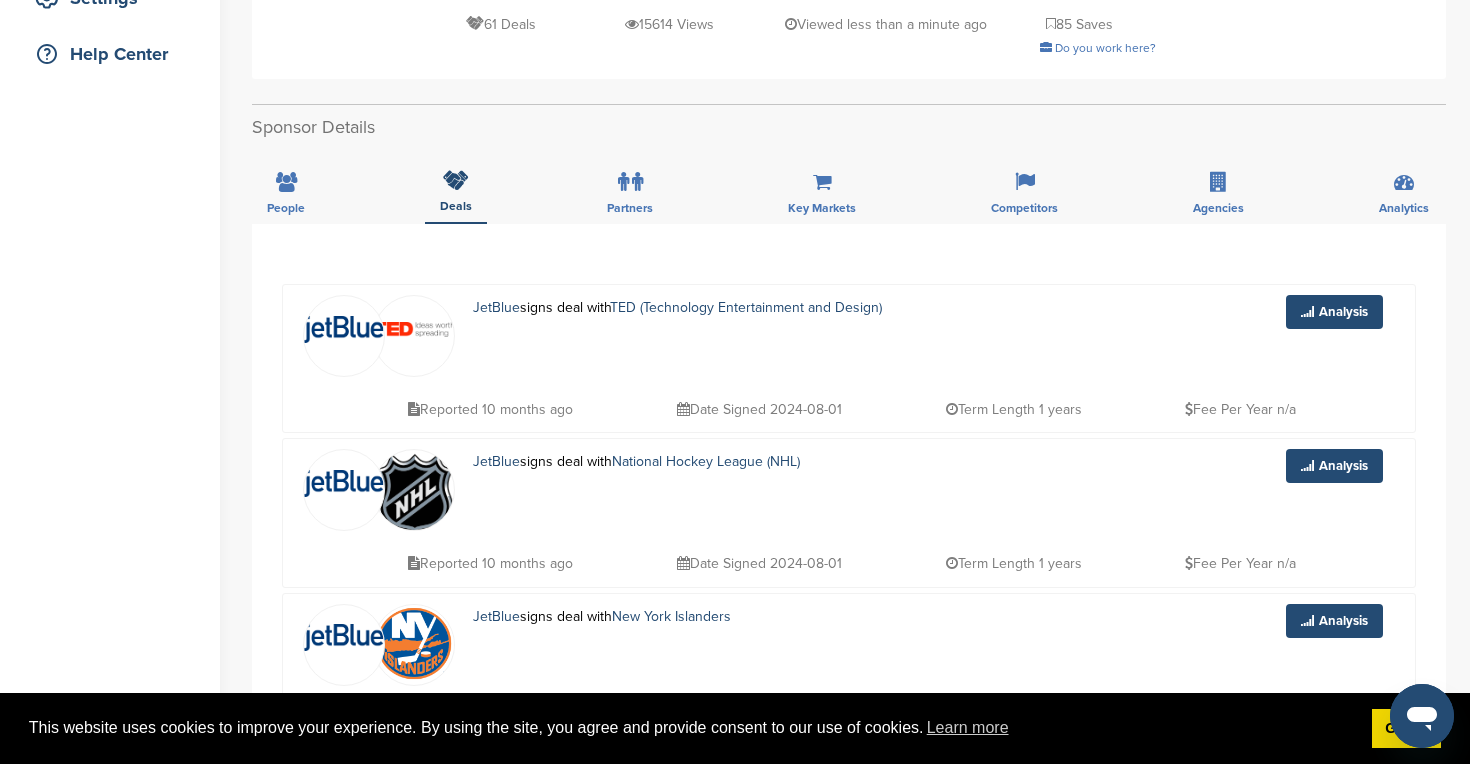 click on "People
Deals
Partners
Key Markets
Competitors
Agencies
Analytics" at bounding box center (849, 187) 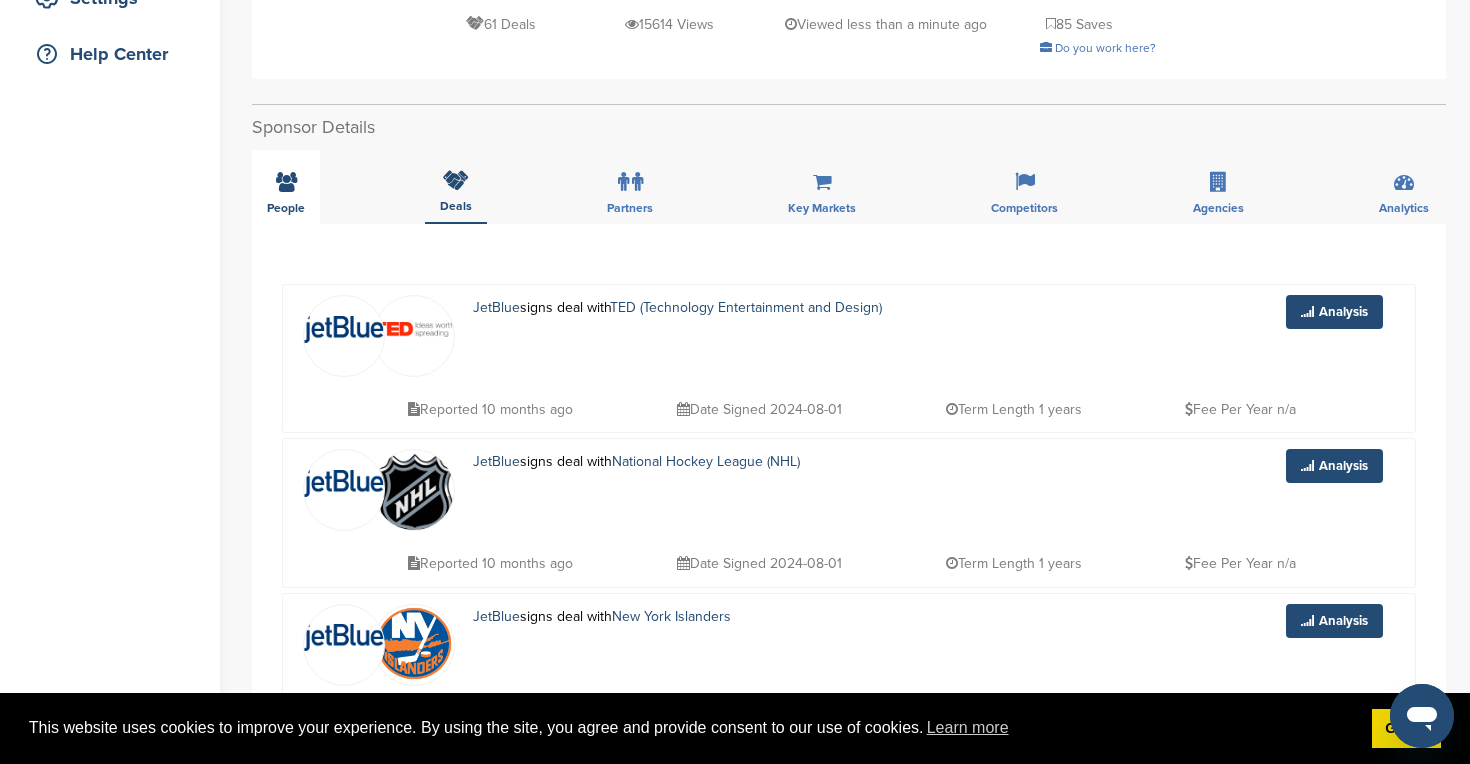 click on "People" at bounding box center (286, 187) 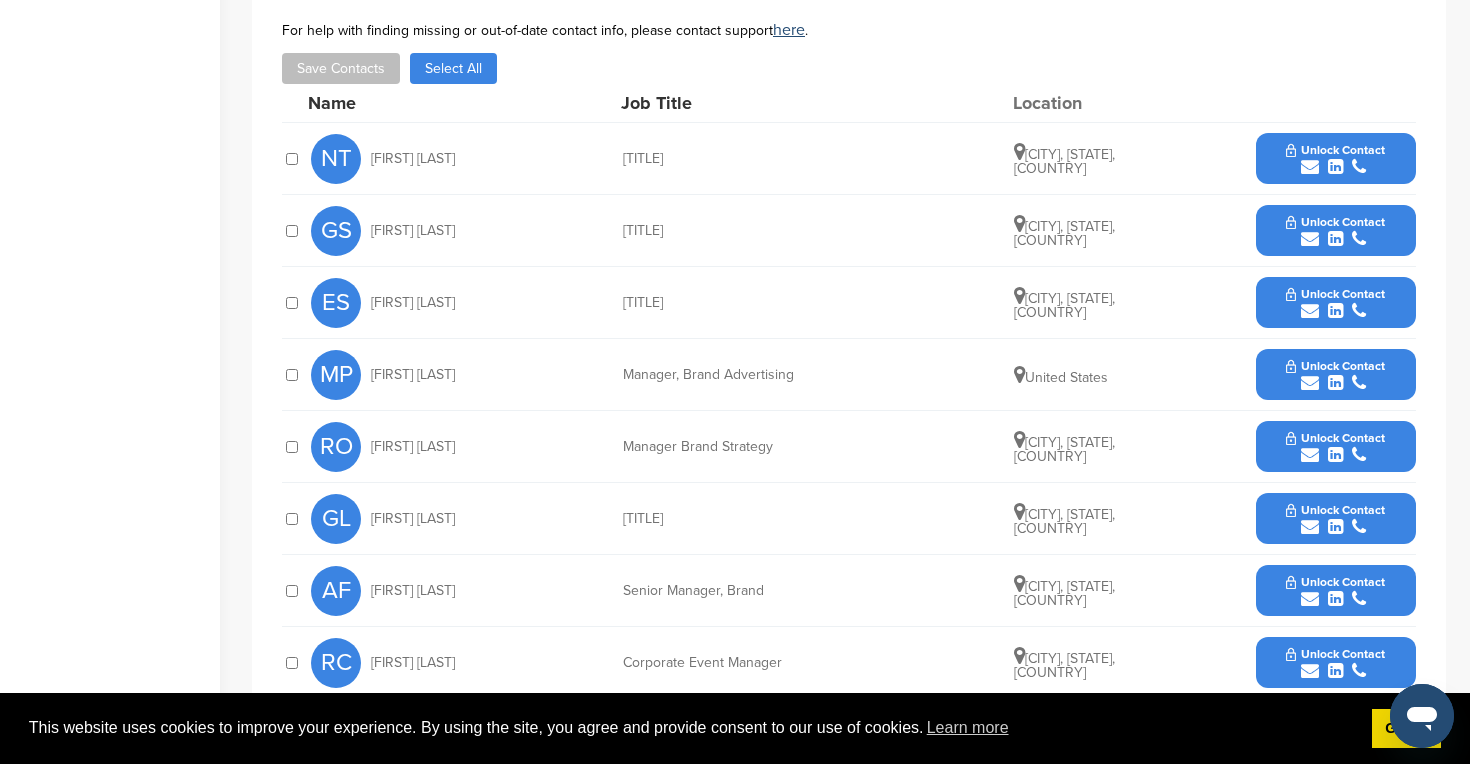 scroll, scrollTop: 709, scrollLeft: 0, axis: vertical 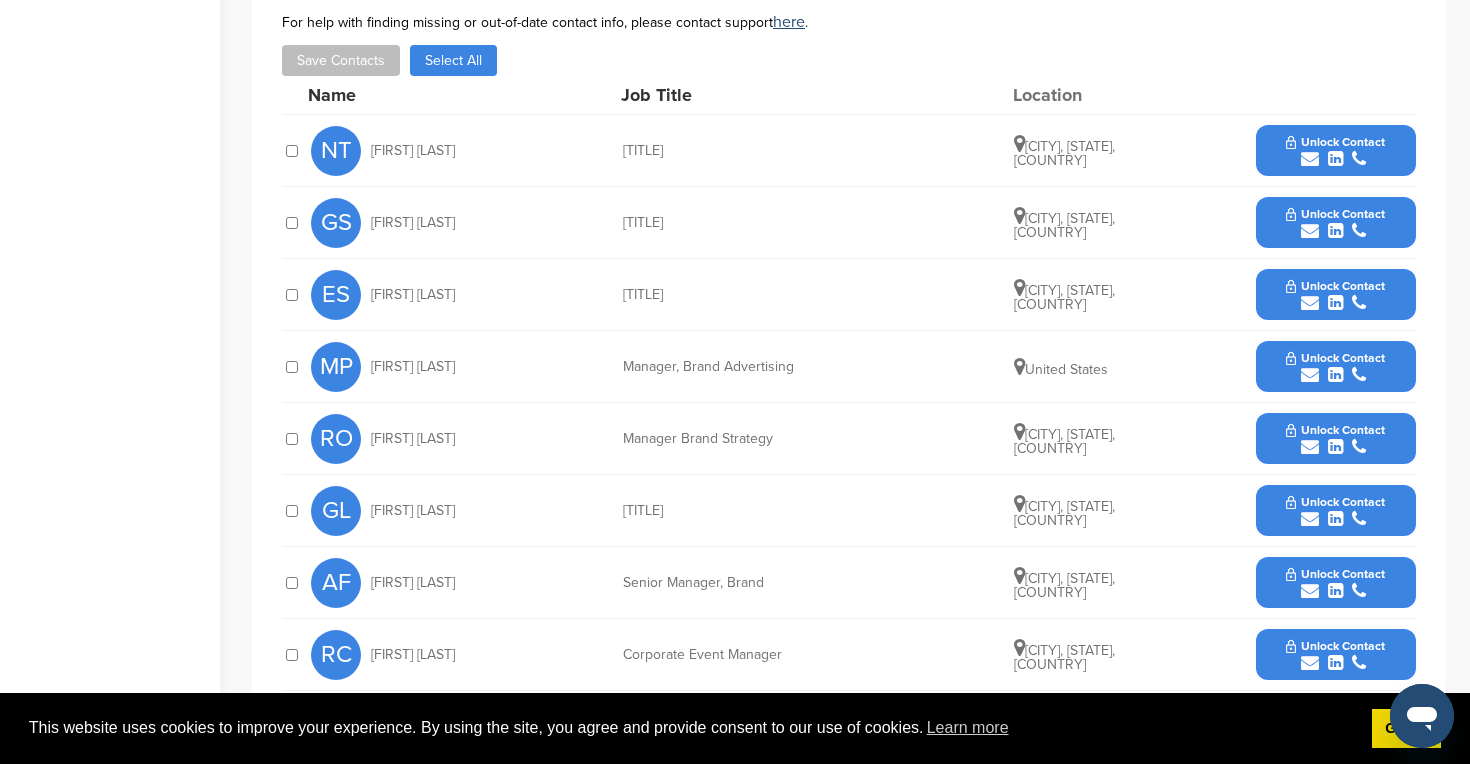 drag, startPoint x: 613, startPoint y: 298, endPoint x: 949, endPoint y: 291, distance: 336.0729 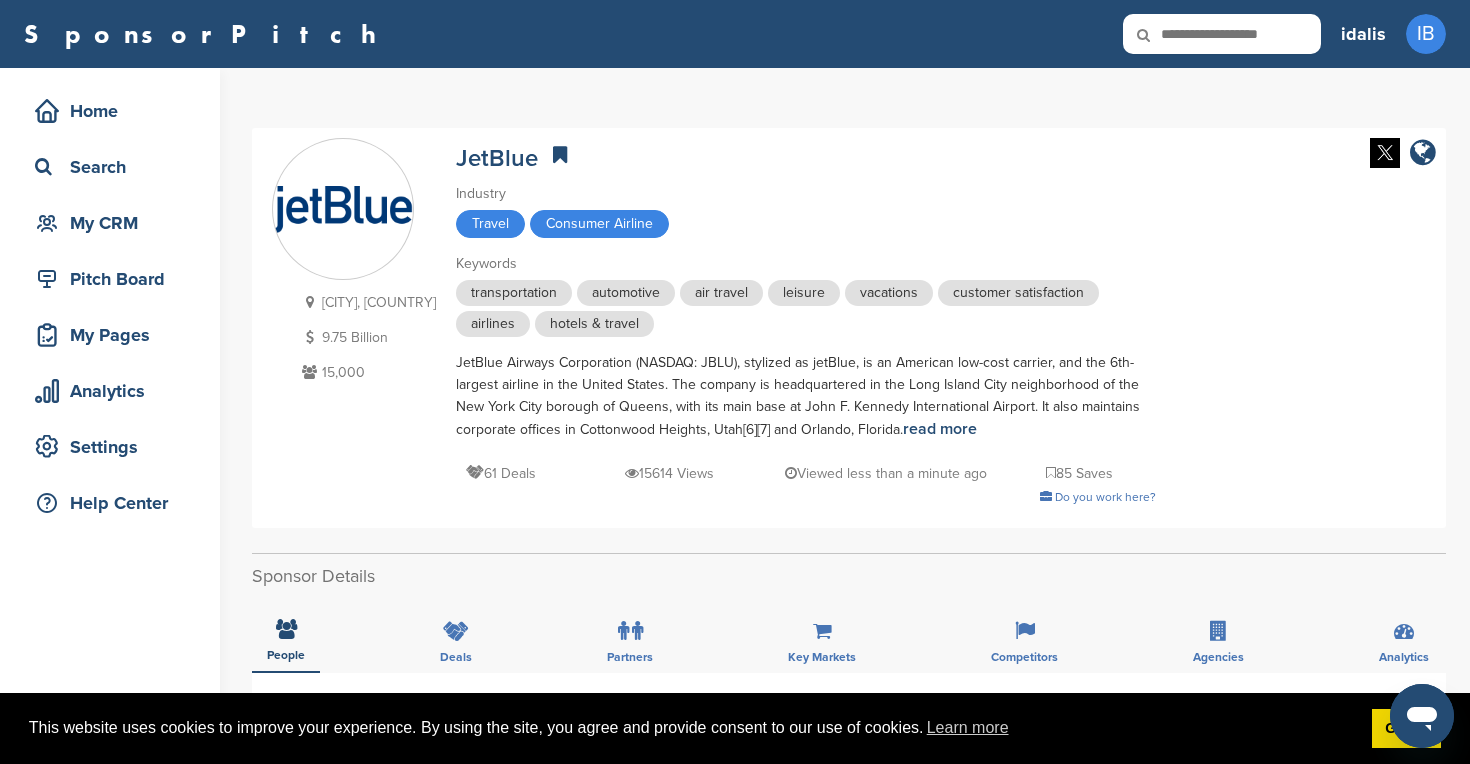 scroll, scrollTop: 0, scrollLeft: 0, axis: both 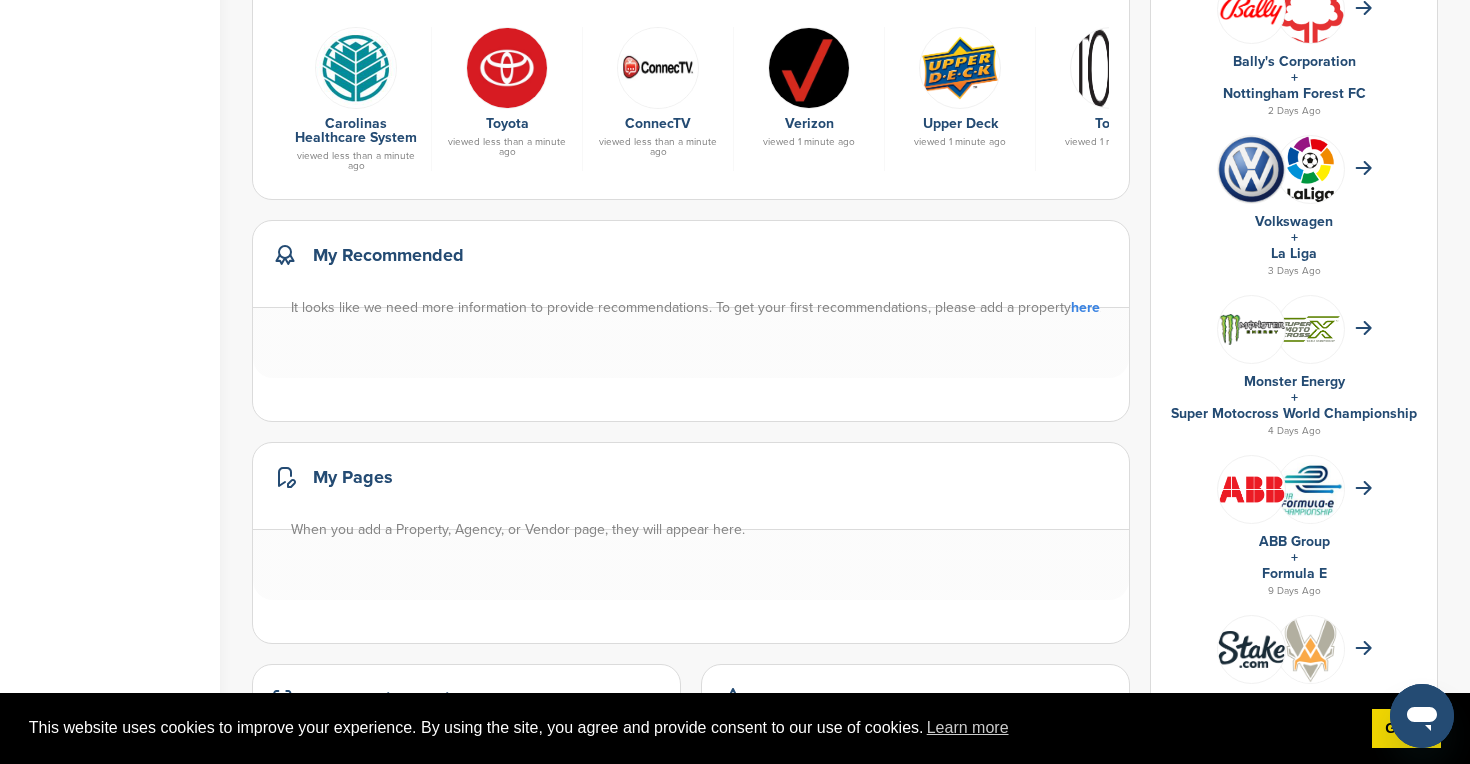drag, startPoint x: 315, startPoint y: 477, endPoint x: 439, endPoint y: 477, distance: 124 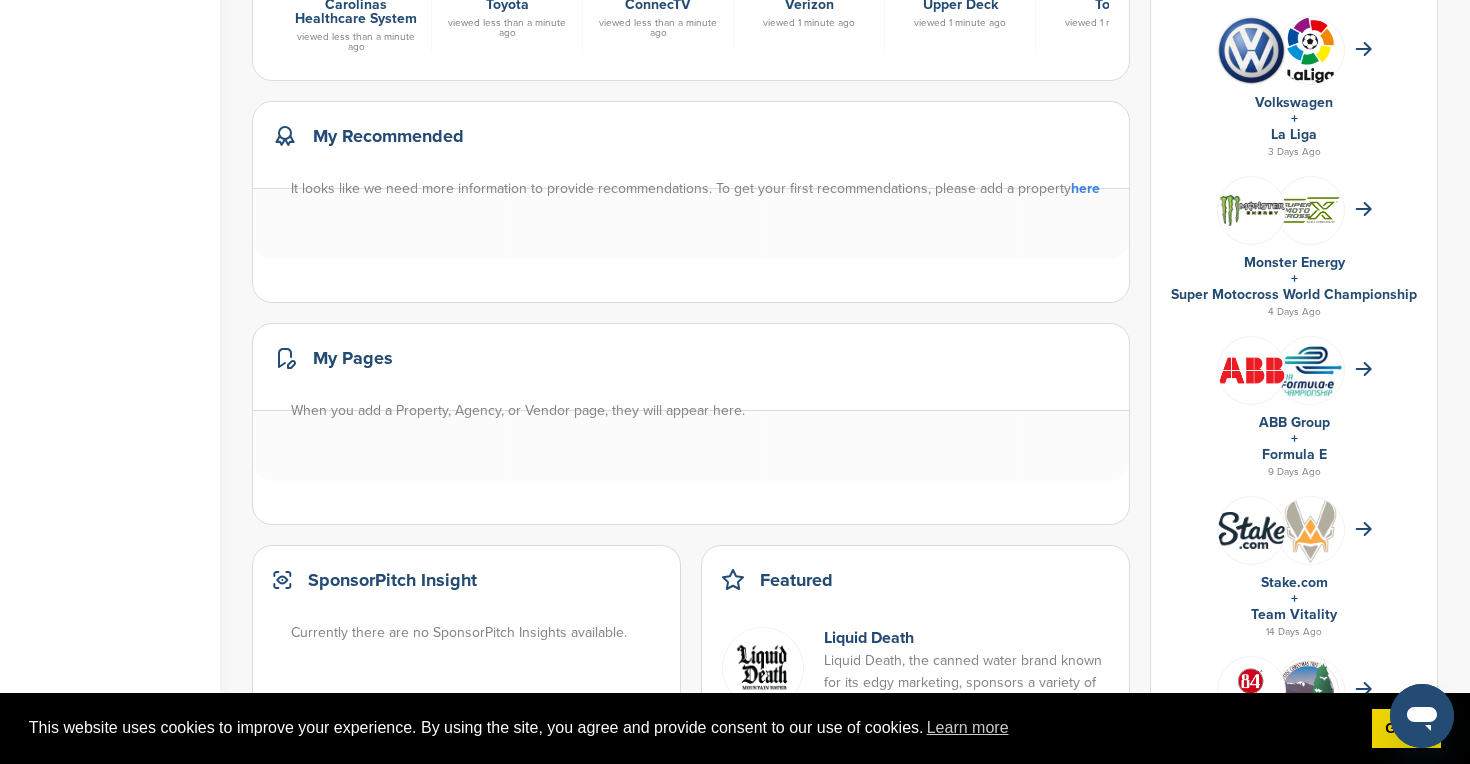 scroll, scrollTop: 952, scrollLeft: 0, axis: vertical 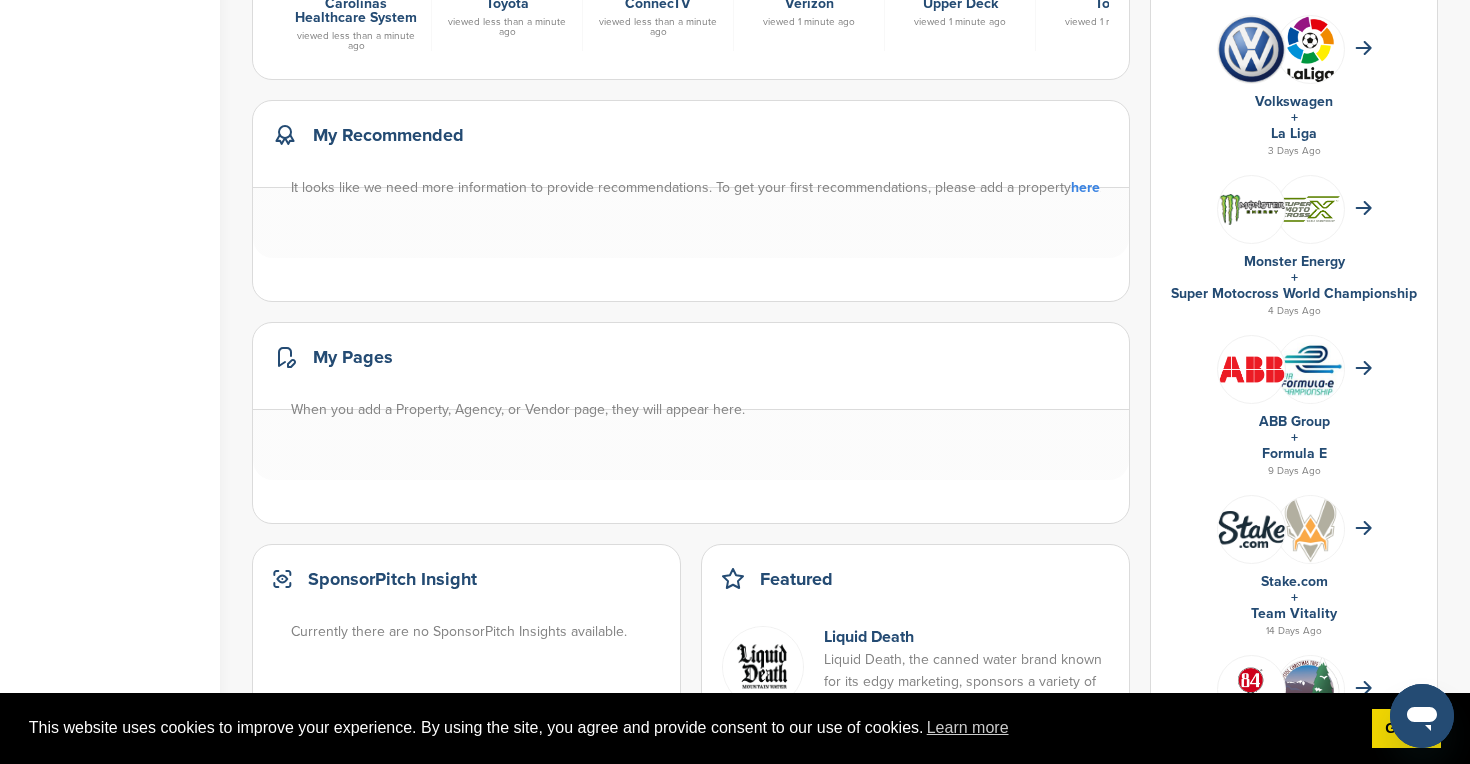 click on "When you add a Property, Agency, or Vendor page, they will appear here." at bounding box center (701, 410) 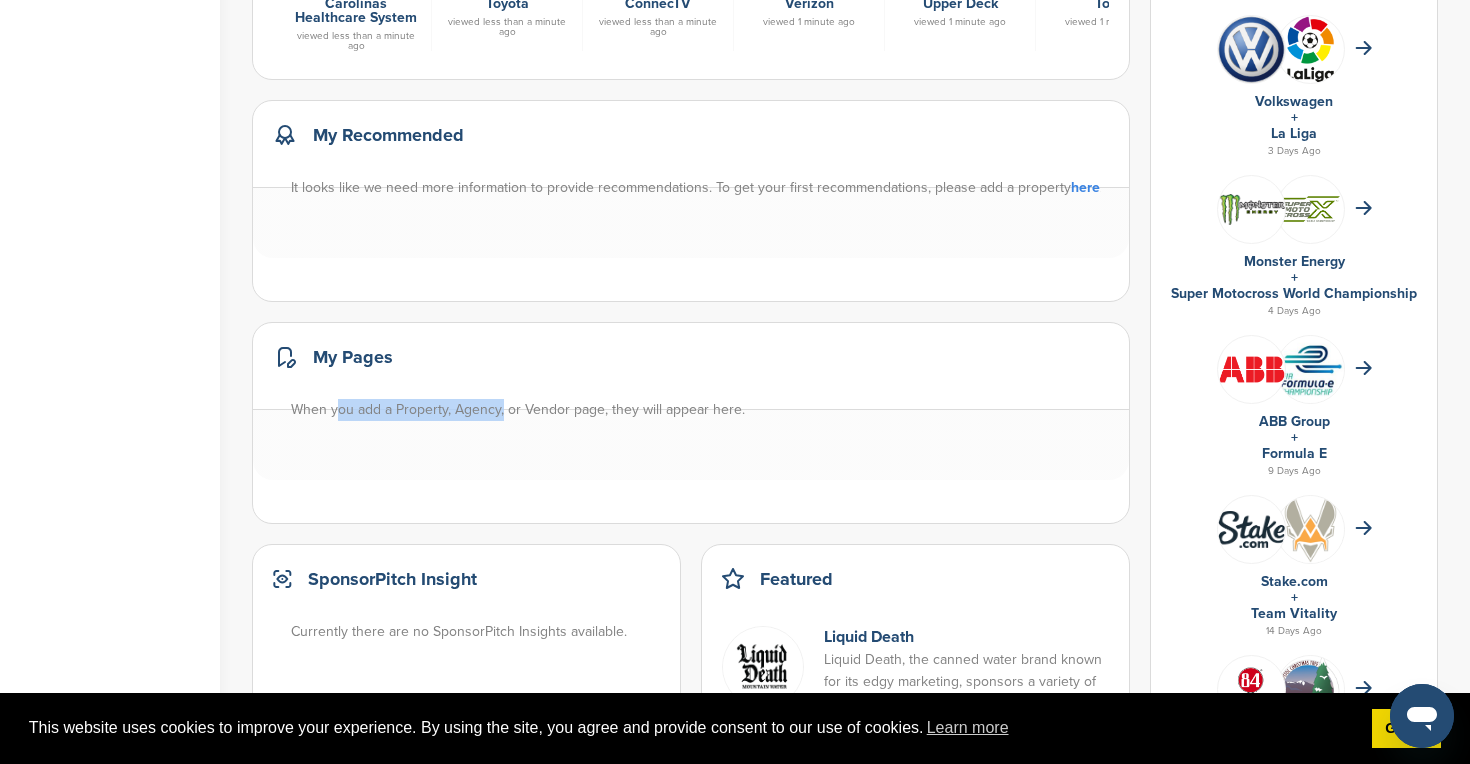drag, startPoint x: 333, startPoint y: 411, endPoint x: 458, endPoint y: 410, distance: 125.004 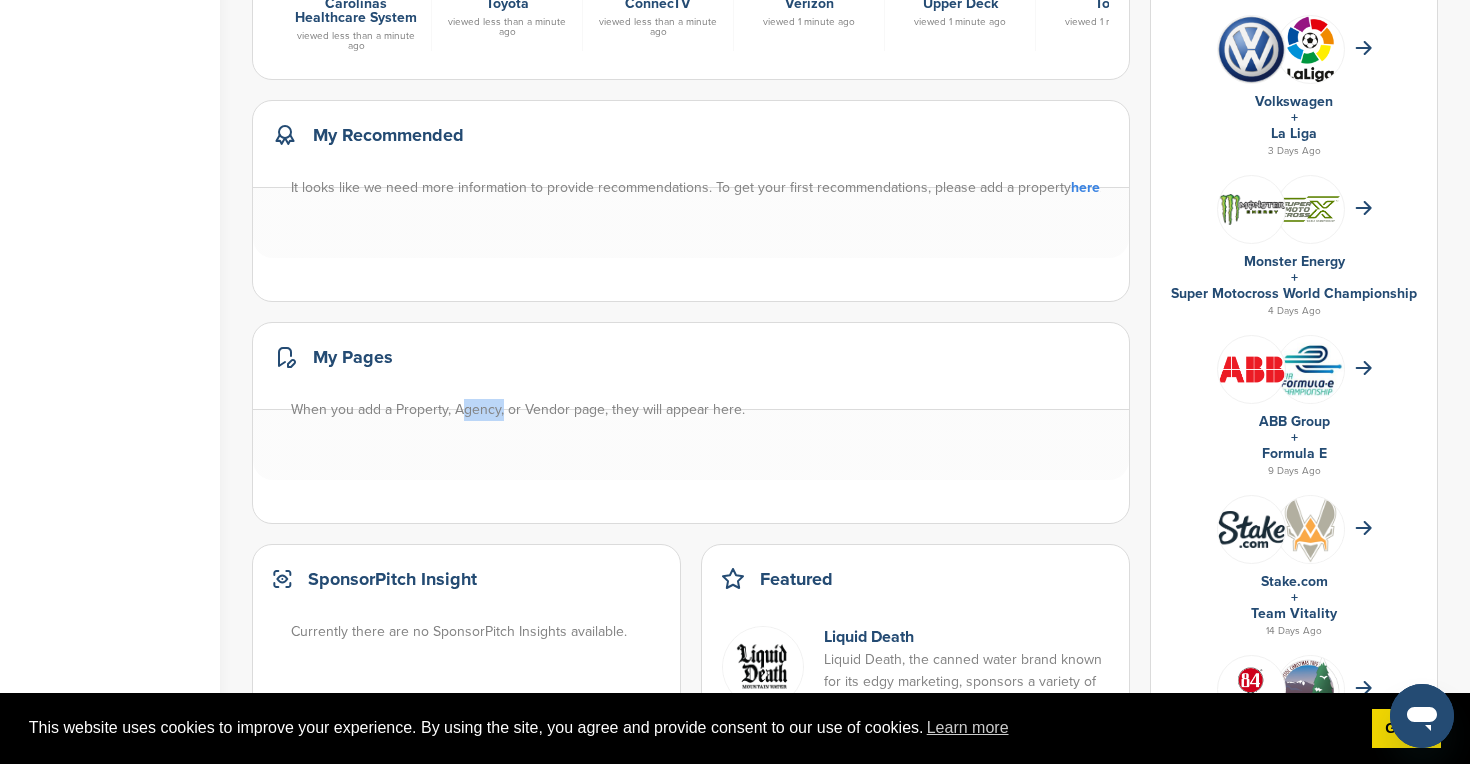 click on "When you add a Property, Agency, or Vendor page, they will appear here." at bounding box center [701, 410] 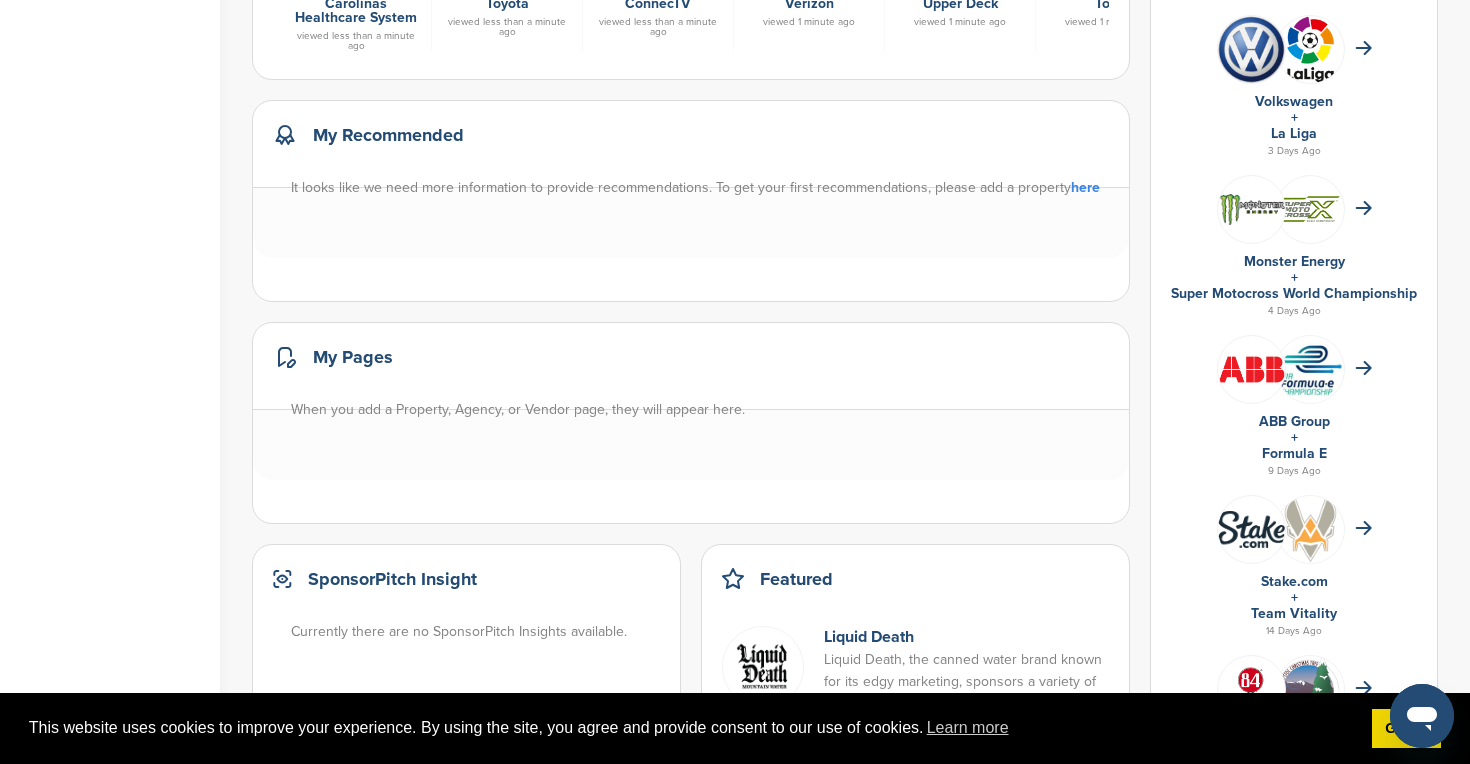 click on "When you add a Property, Agency, or Vendor page, they will appear here." at bounding box center [701, 410] 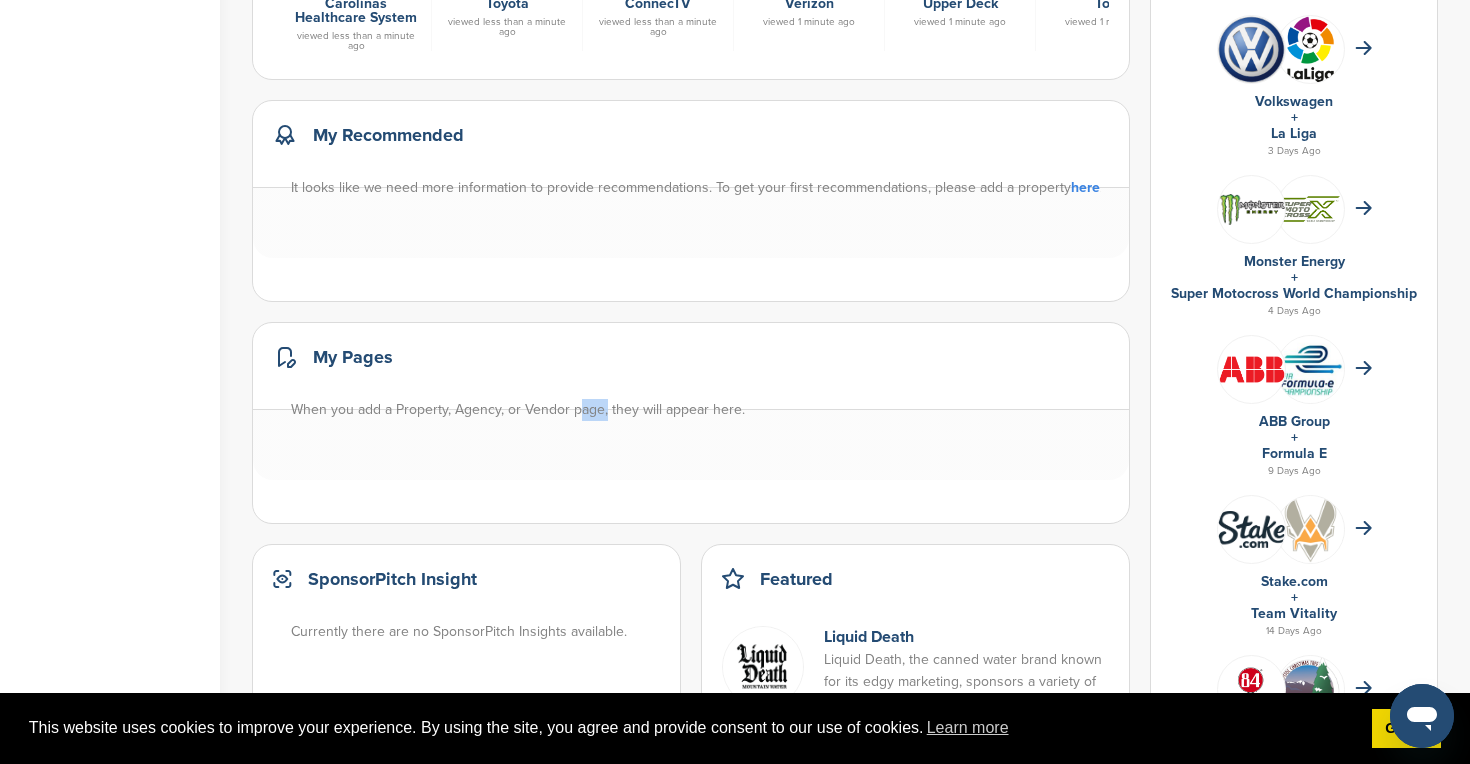 click on "When you add a Property, Agency, or Vendor page, they will appear here." at bounding box center [701, 410] 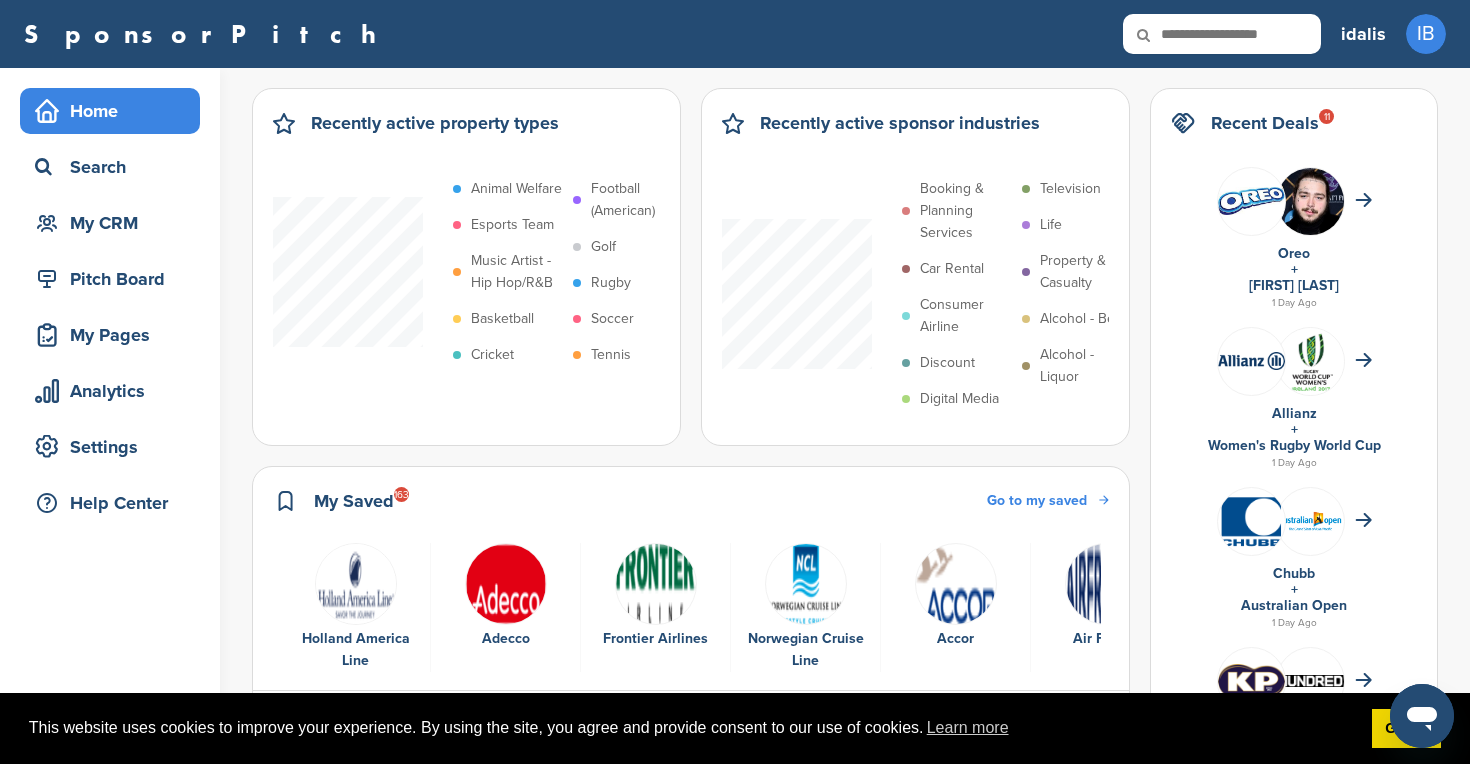 scroll, scrollTop: 0, scrollLeft: 0, axis: both 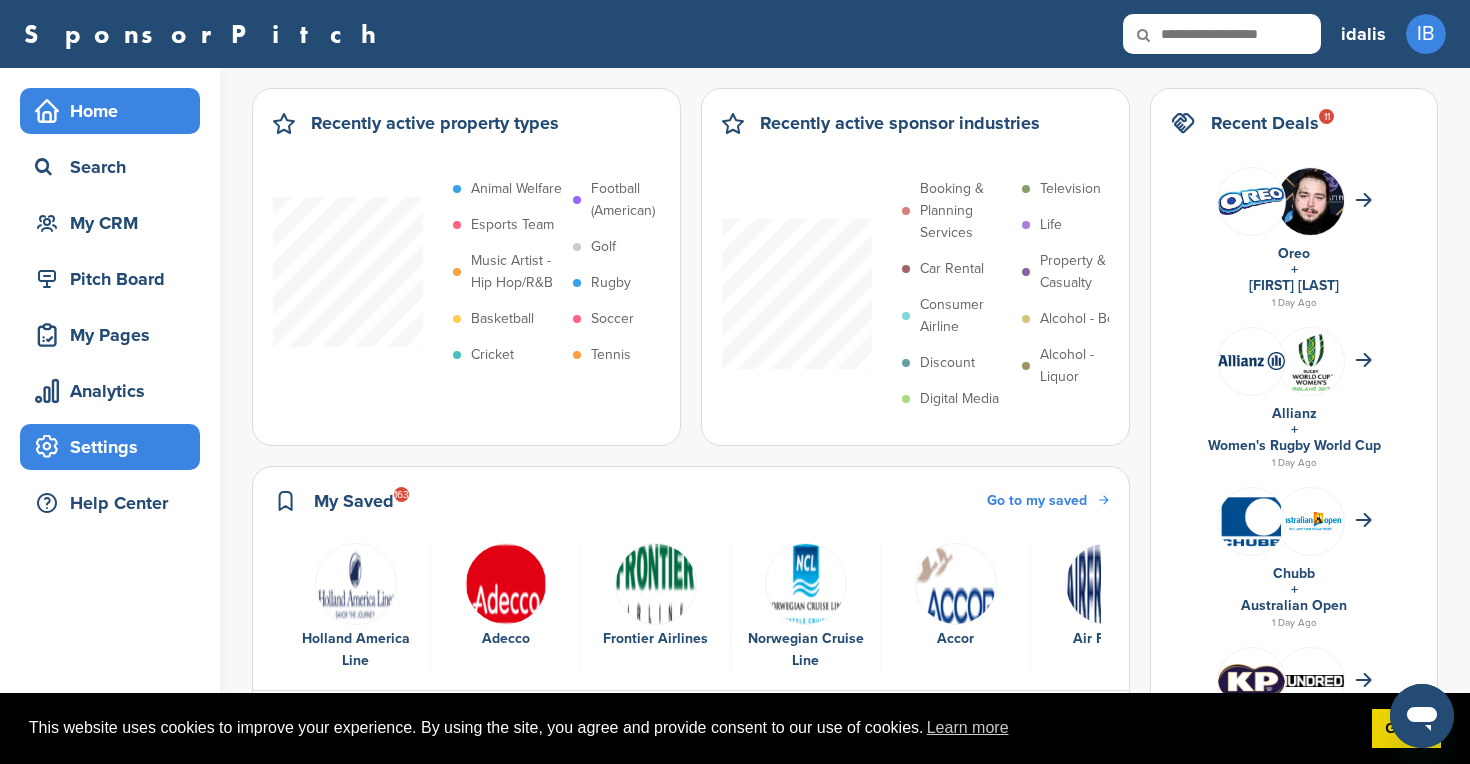 click on "Settings" at bounding box center [115, 447] 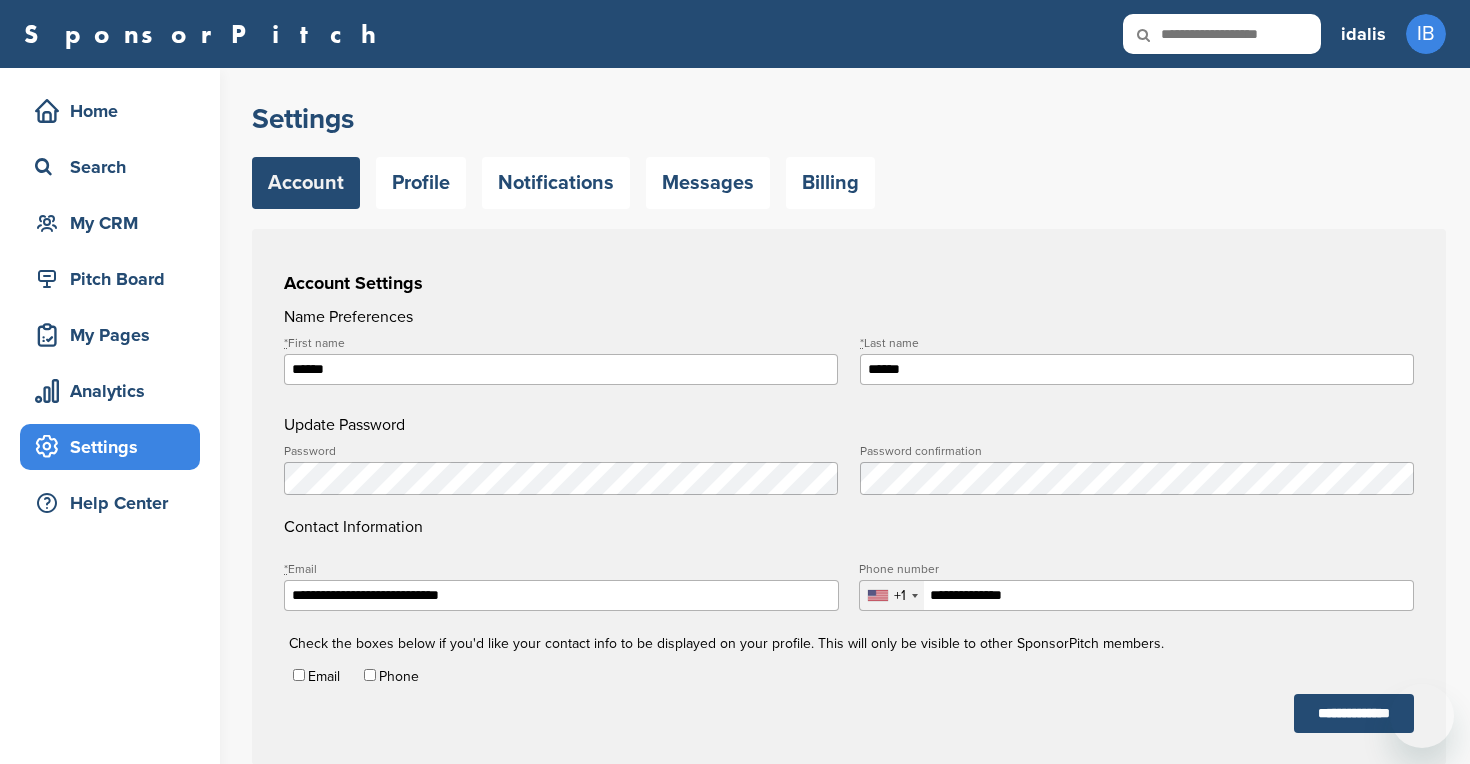 scroll, scrollTop: 0, scrollLeft: 0, axis: both 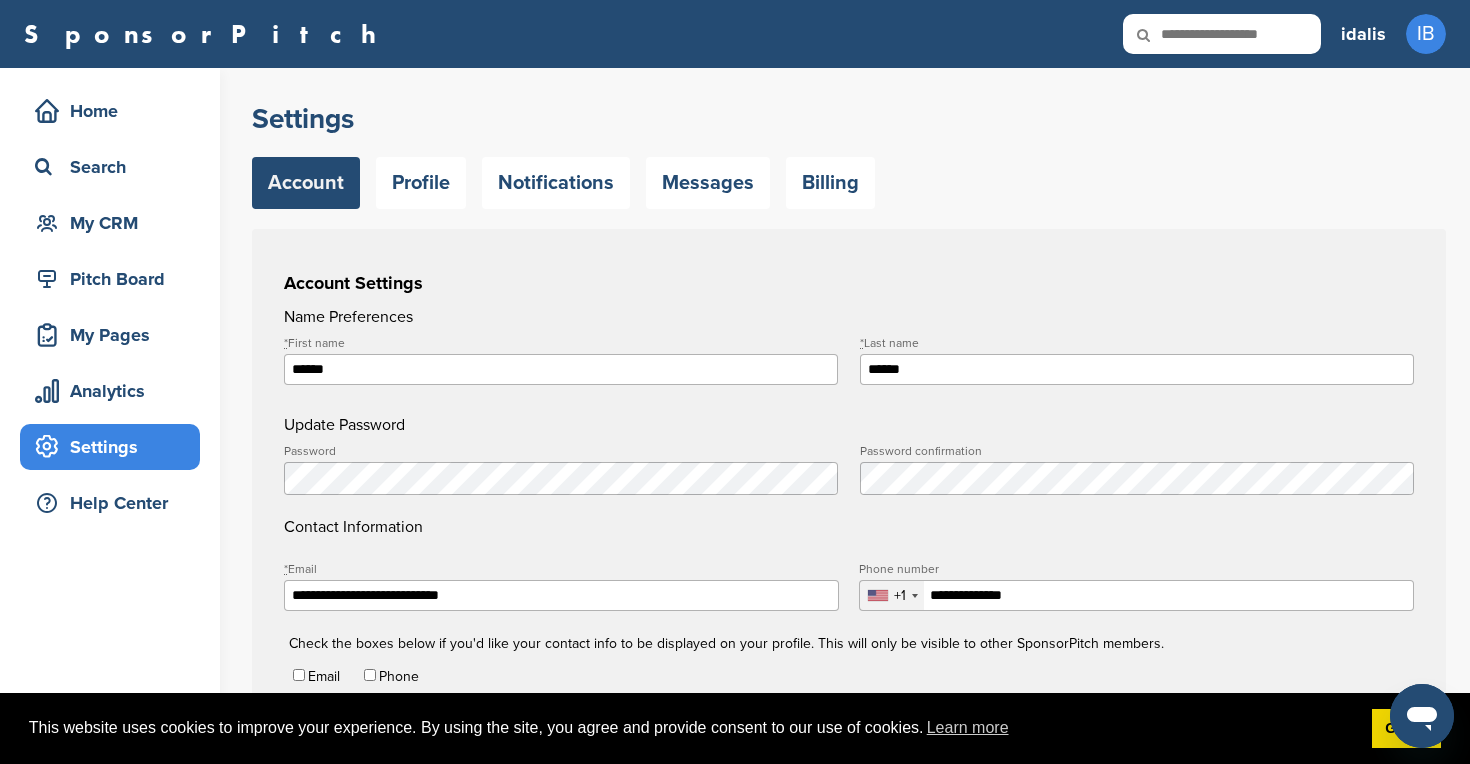 click on "idalis
IB
Getting Started
CRM
Settings
Profile
Messages
0
Plans & Pricing
Sign Out" at bounding box center (1393, 34) 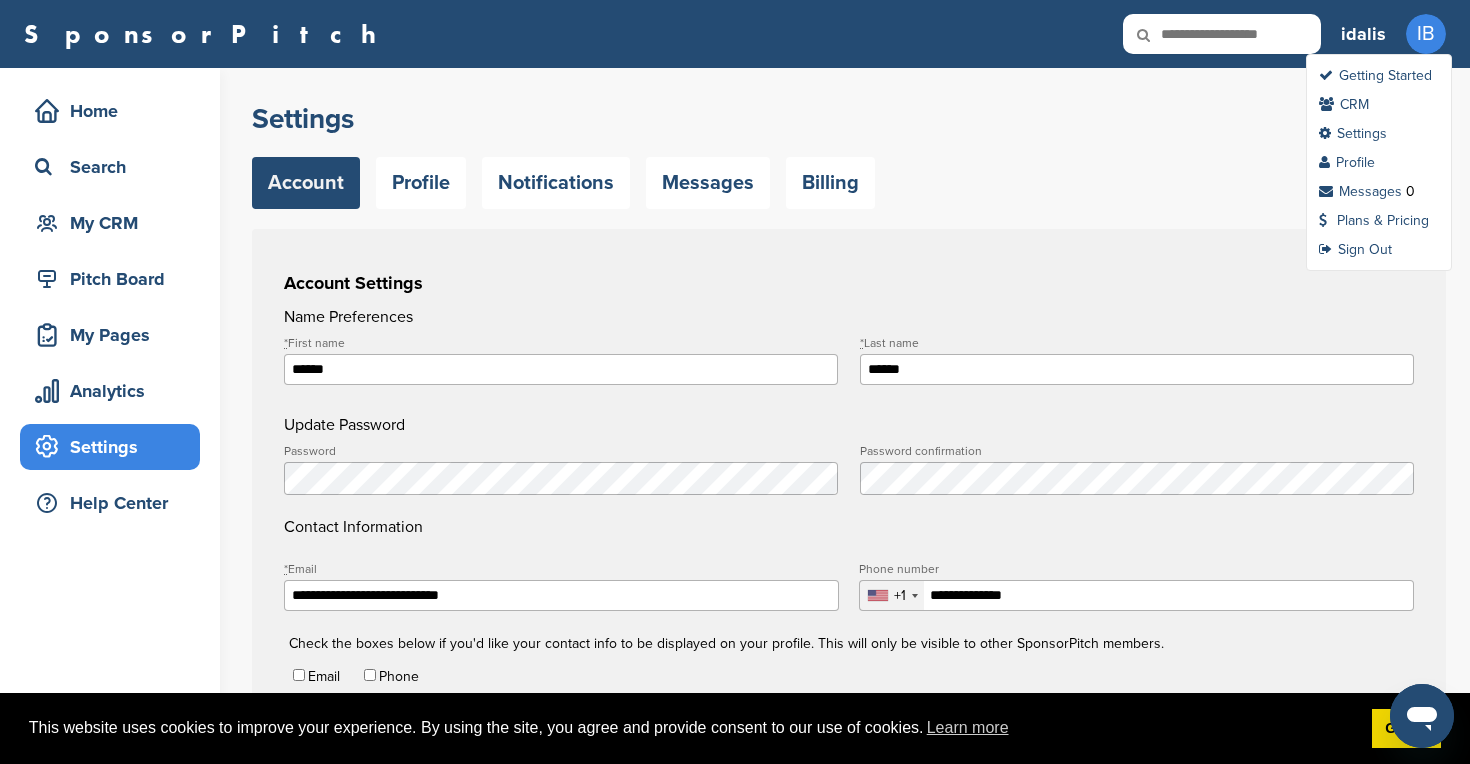 click on "IB" at bounding box center (1426, 34) 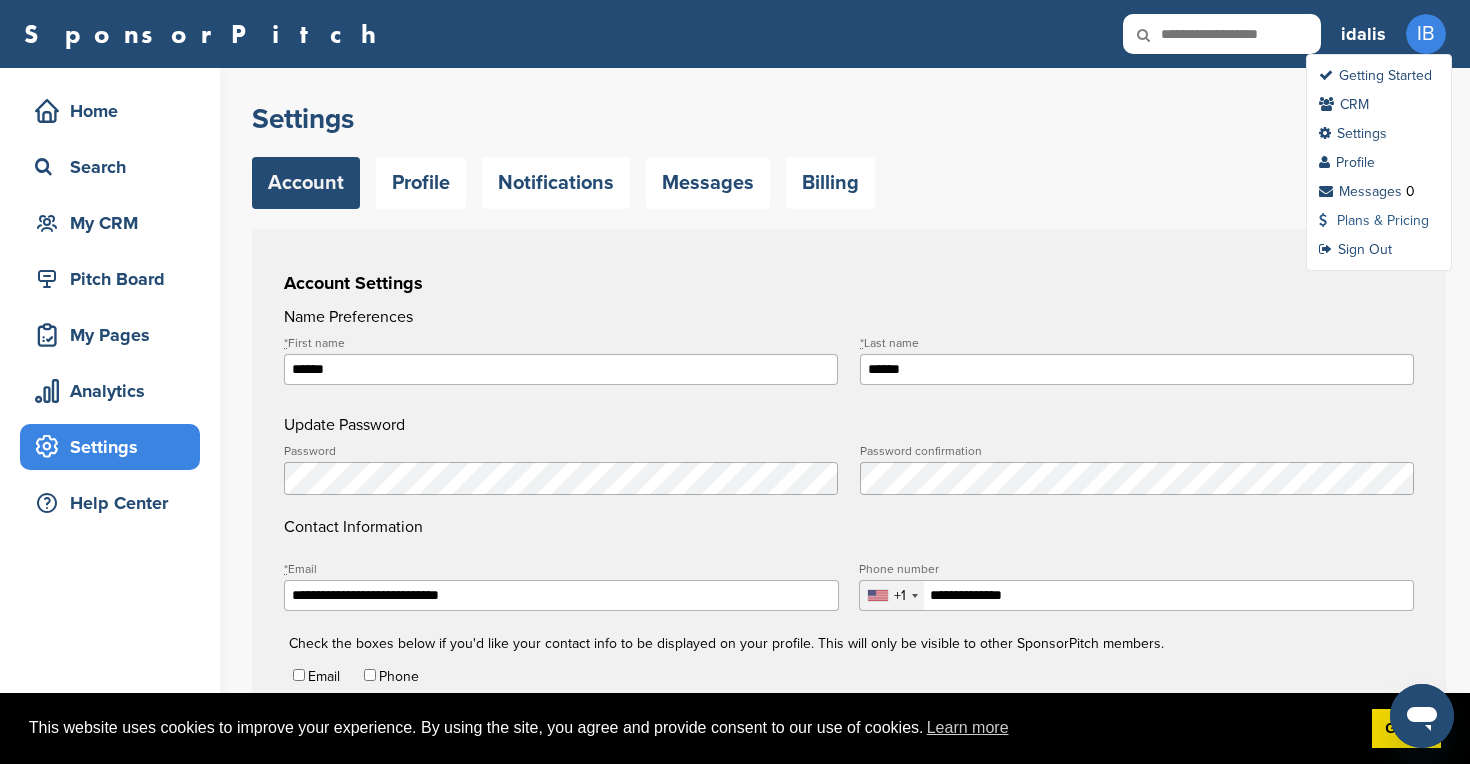 click on "Plans & Pricing" at bounding box center [1374, 220] 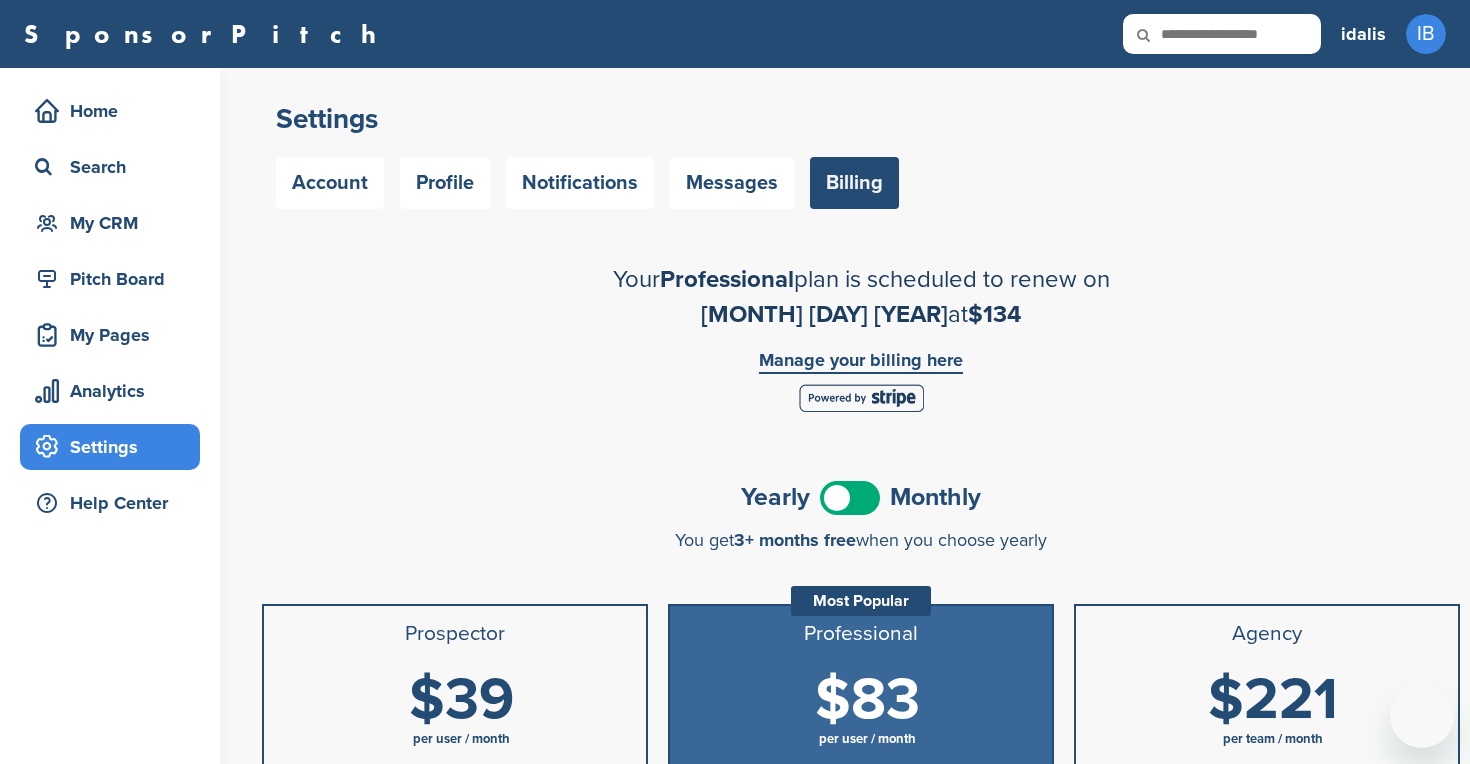 scroll, scrollTop: 0, scrollLeft: 0, axis: both 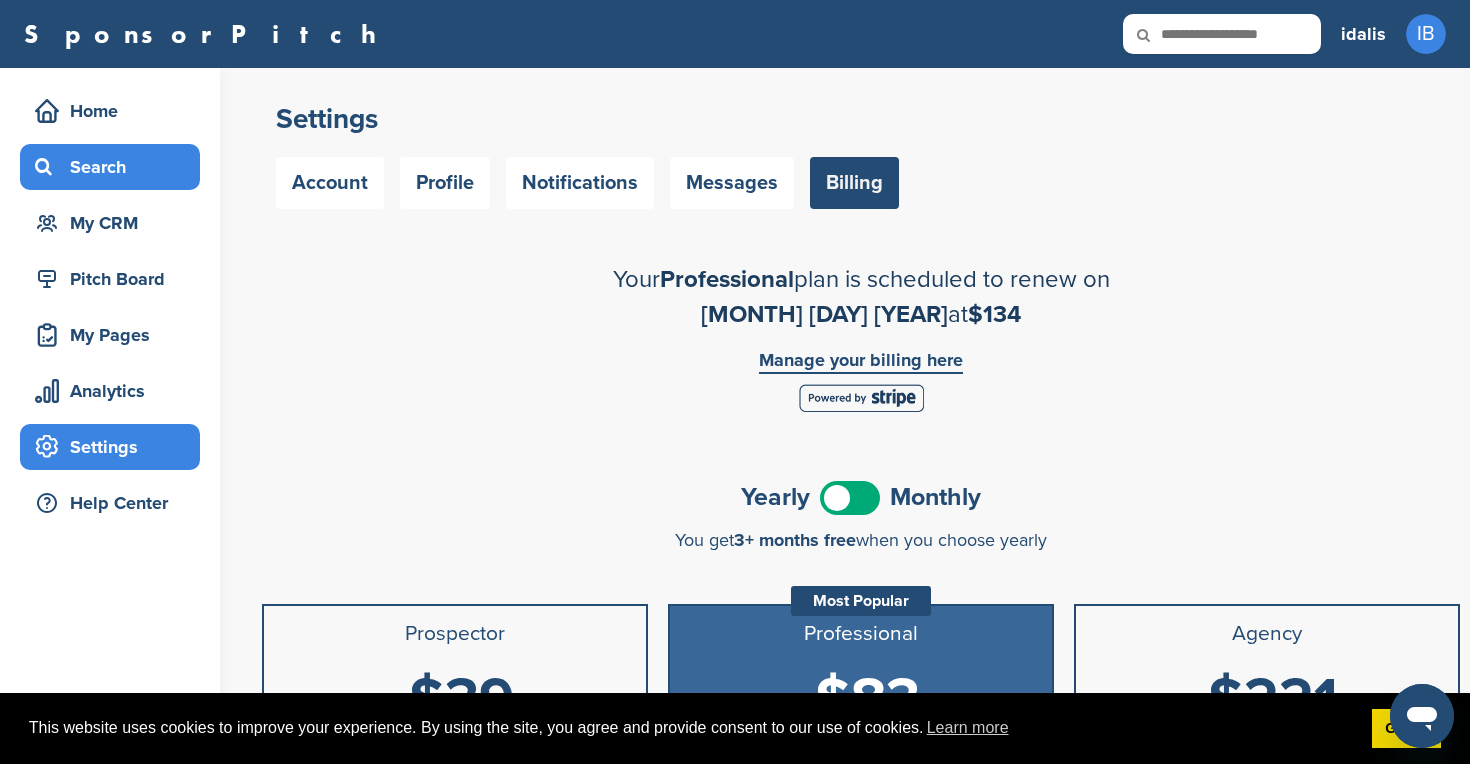 click on "Search" at bounding box center [110, 167] 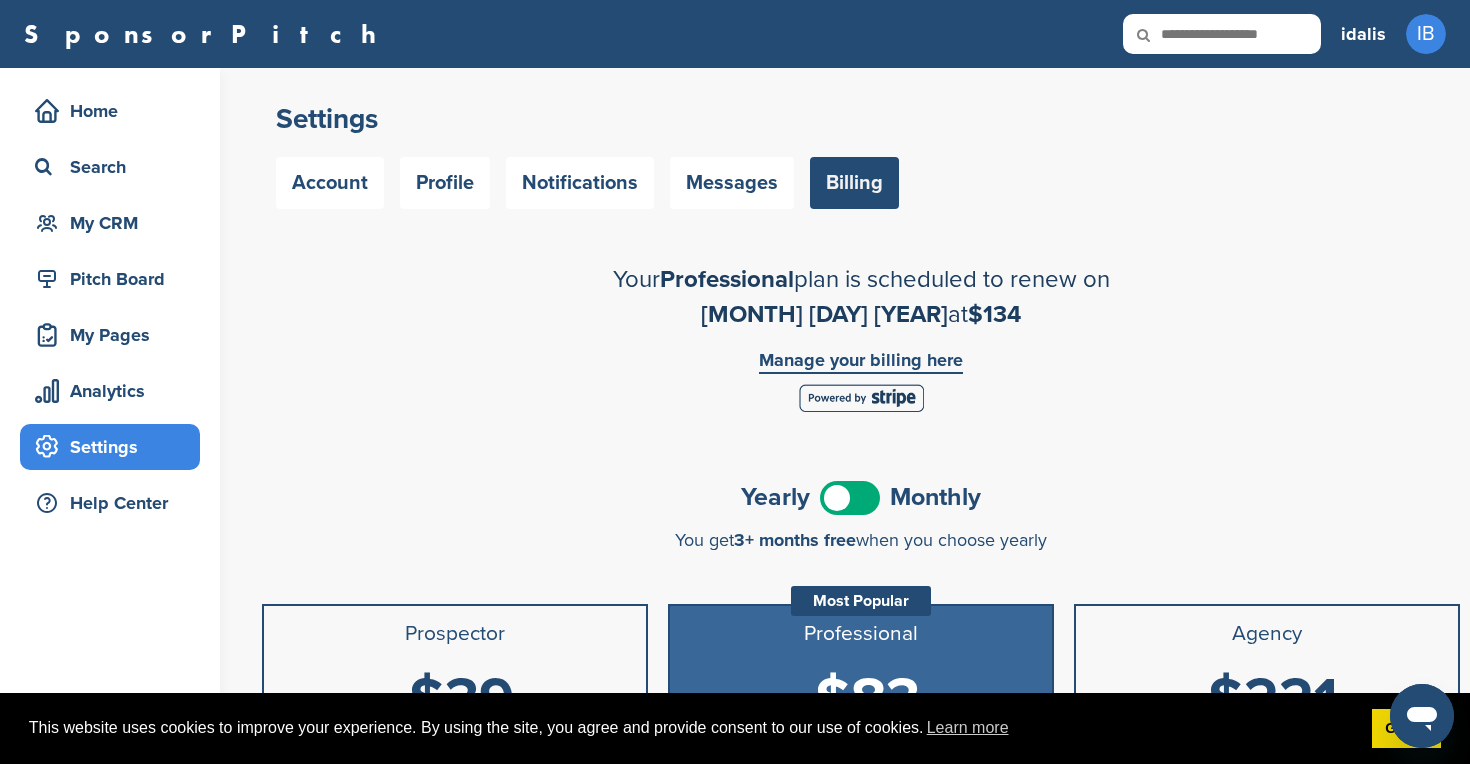 click on "Home
Search
My CRM" at bounding box center [110, 167] 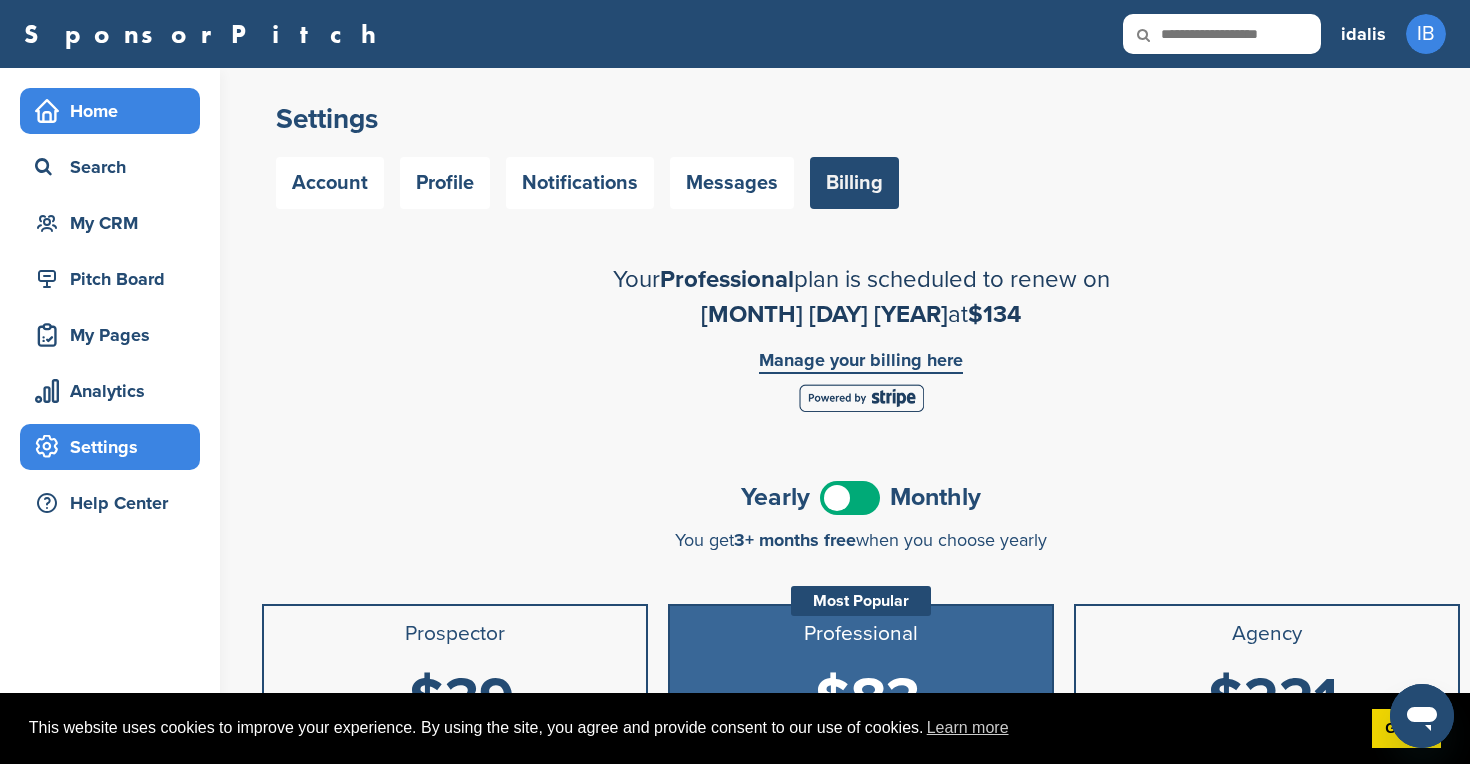click on "Home" at bounding box center [115, 111] 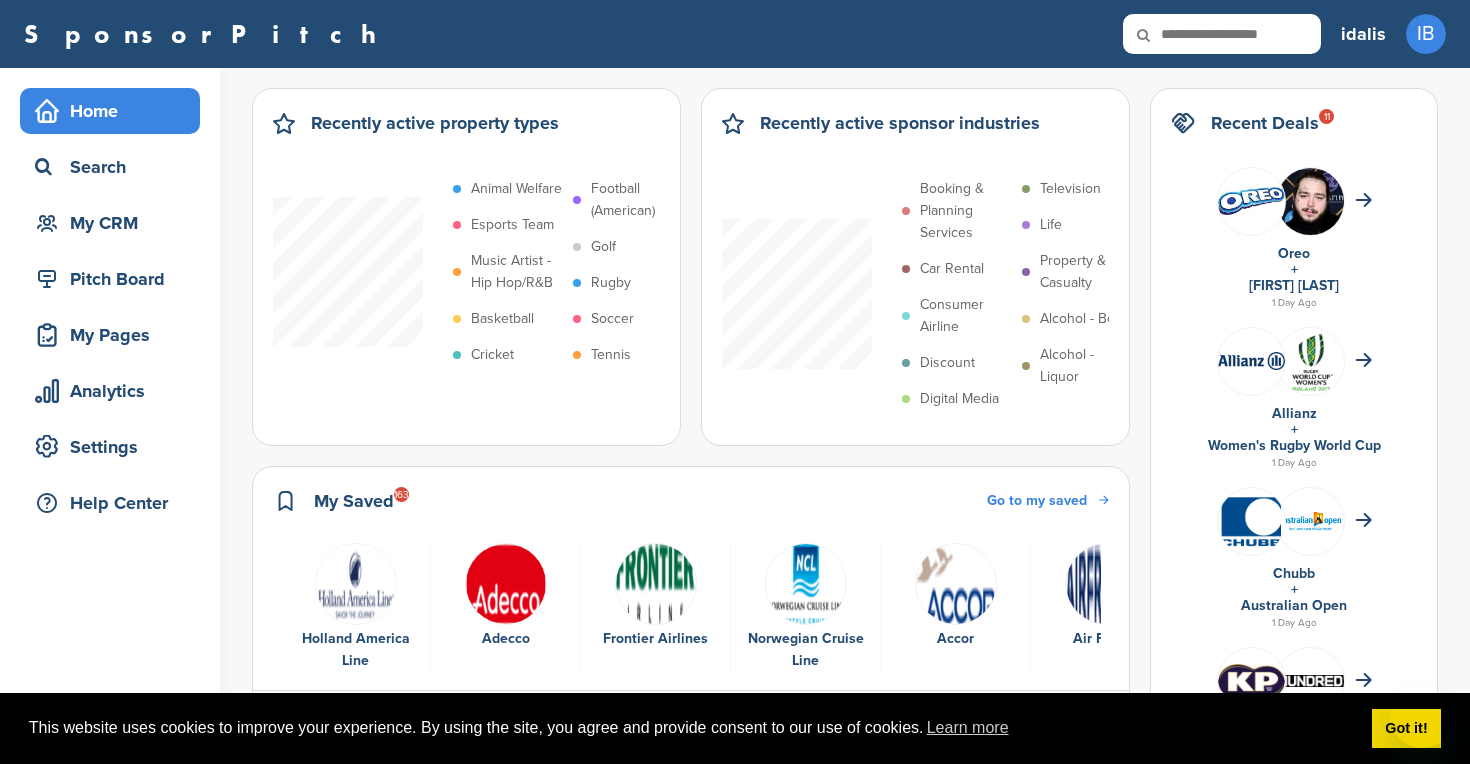 scroll, scrollTop: 0, scrollLeft: 0, axis: both 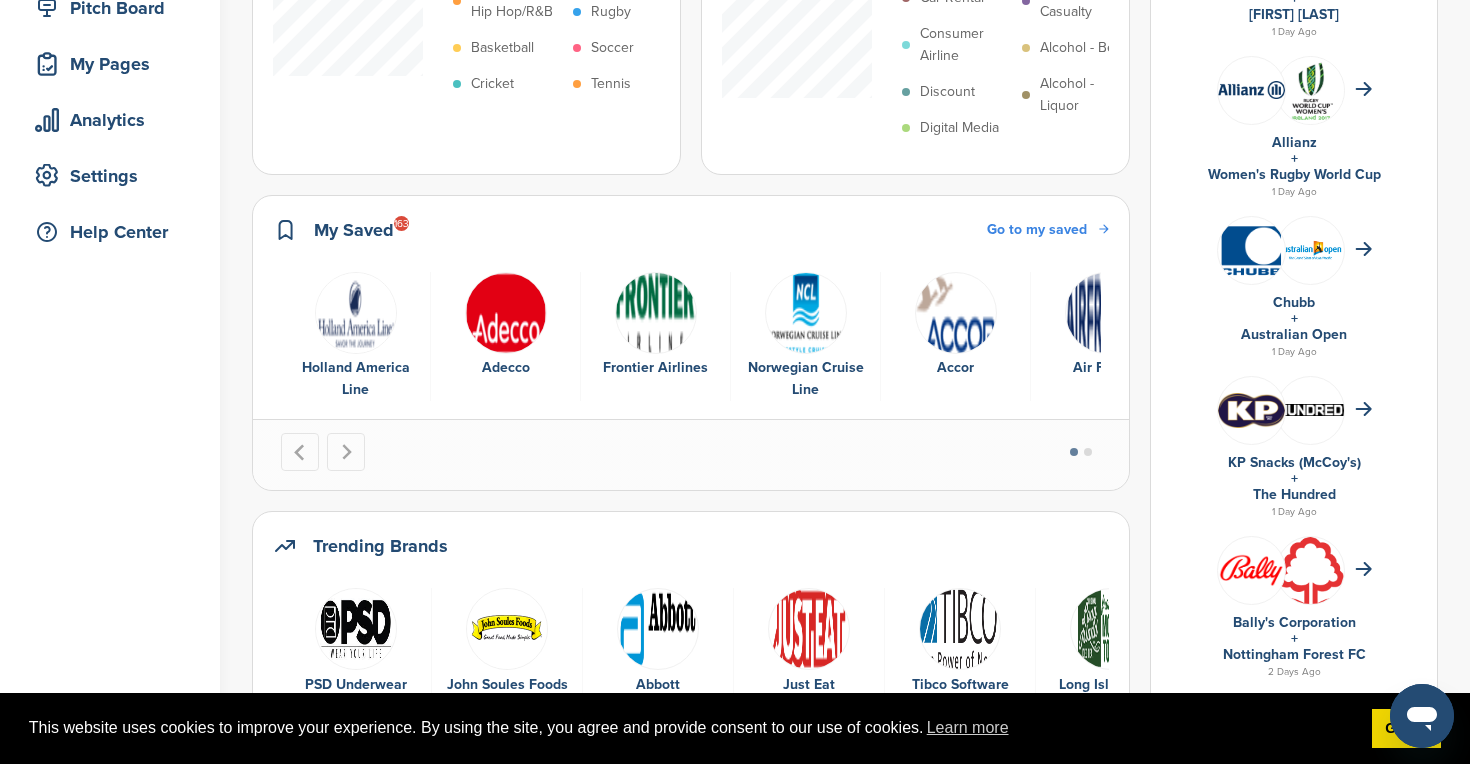 click on "Go to my saved" at bounding box center (1048, 230) 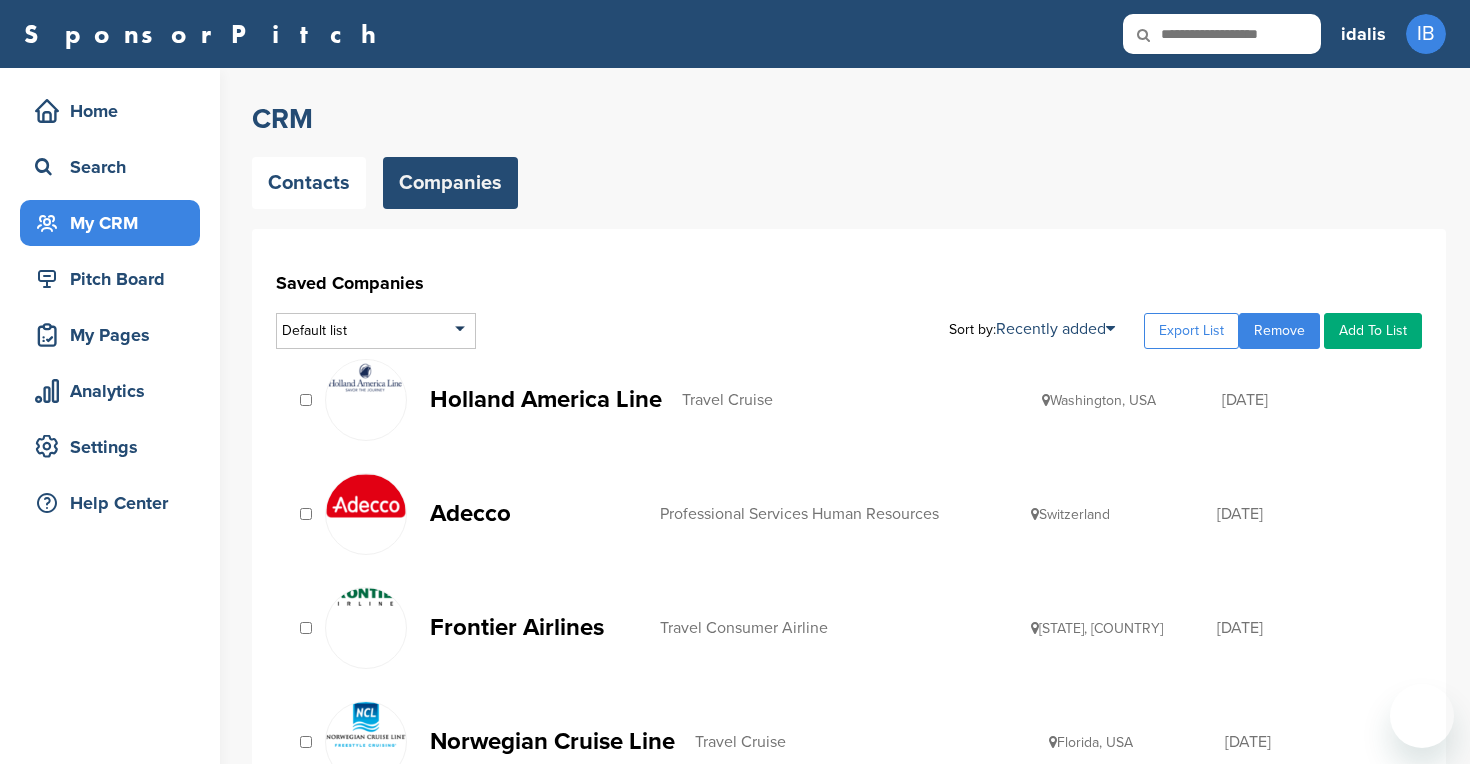 scroll, scrollTop: 0, scrollLeft: 0, axis: both 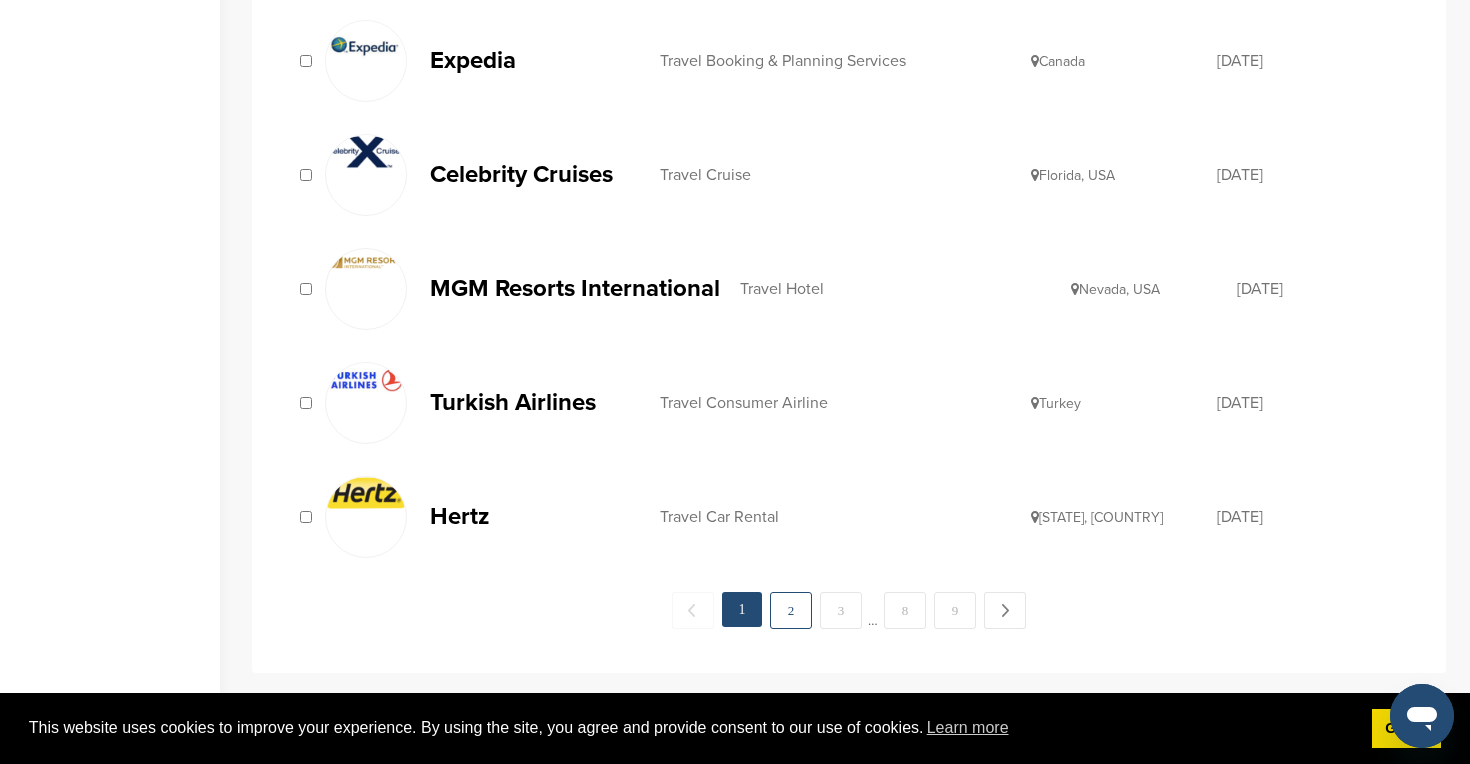 click on "2" at bounding box center [791, 610] 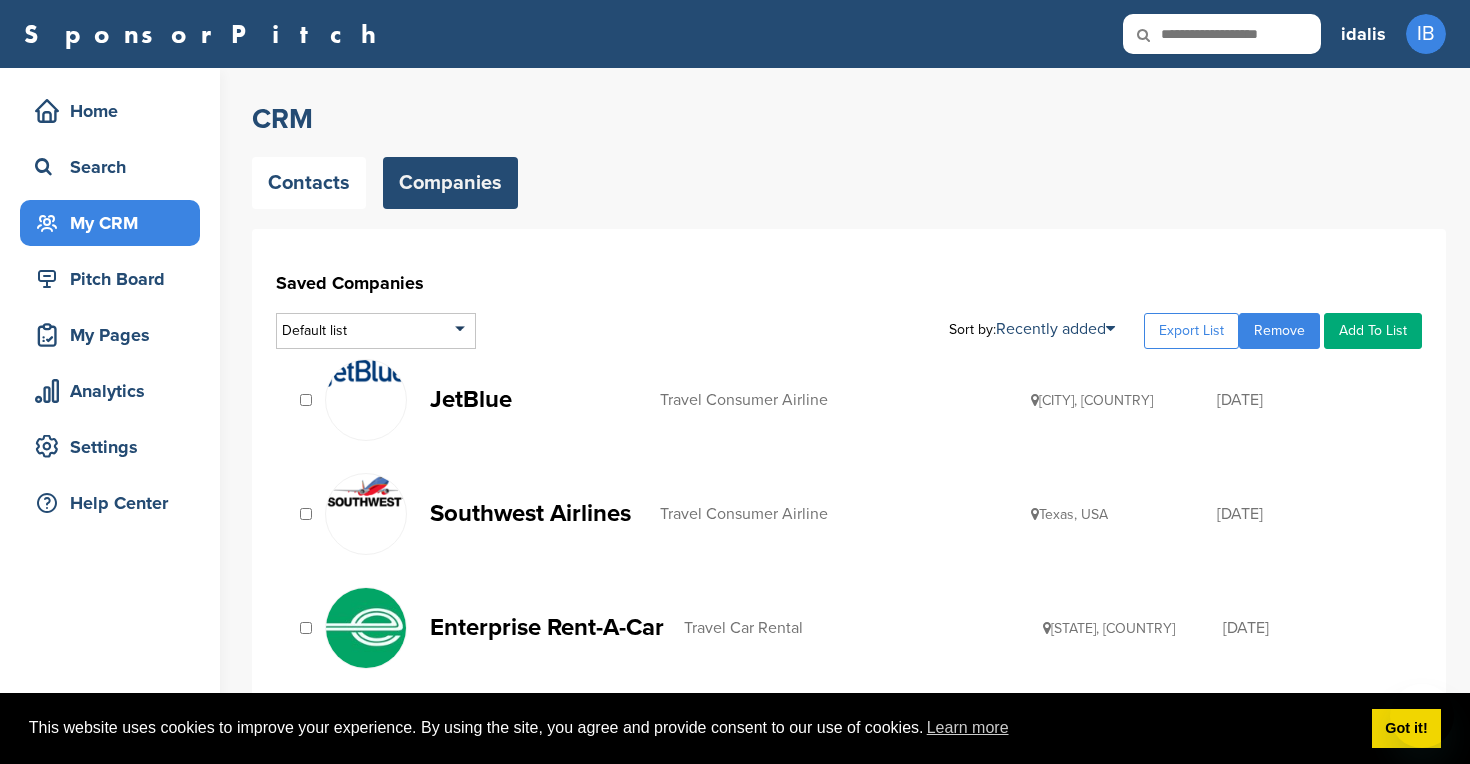 scroll, scrollTop: 0, scrollLeft: 0, axis: both 